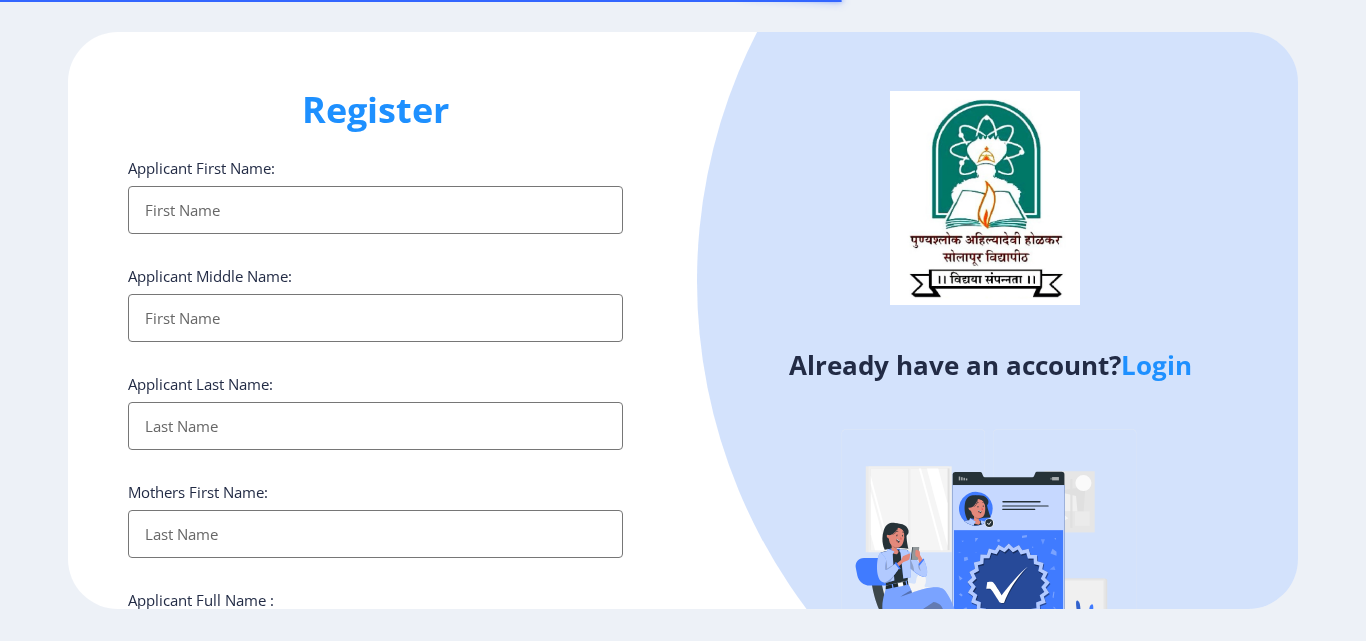 select 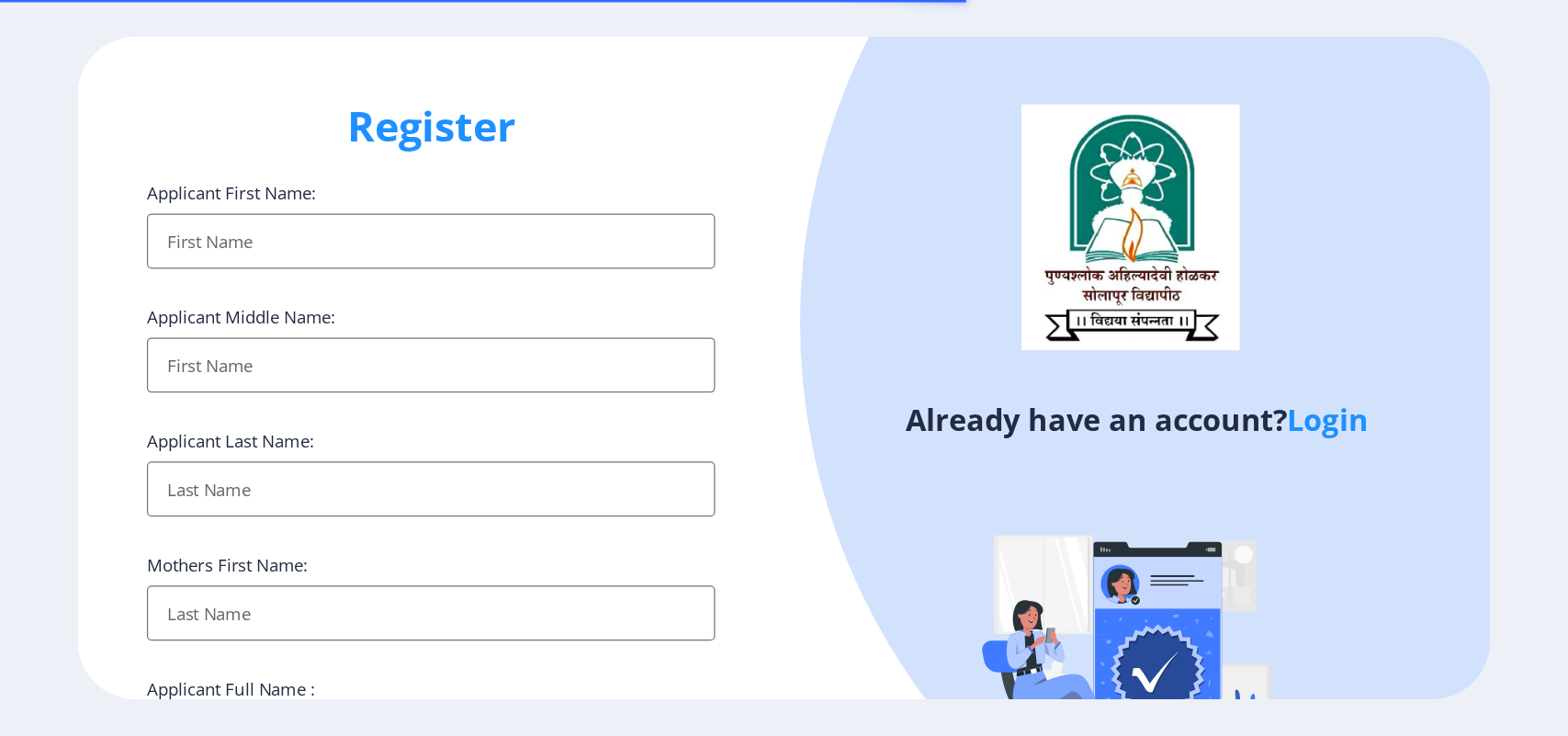 scroll, scrollTop: 0, scrollLeft: 0, axis: both 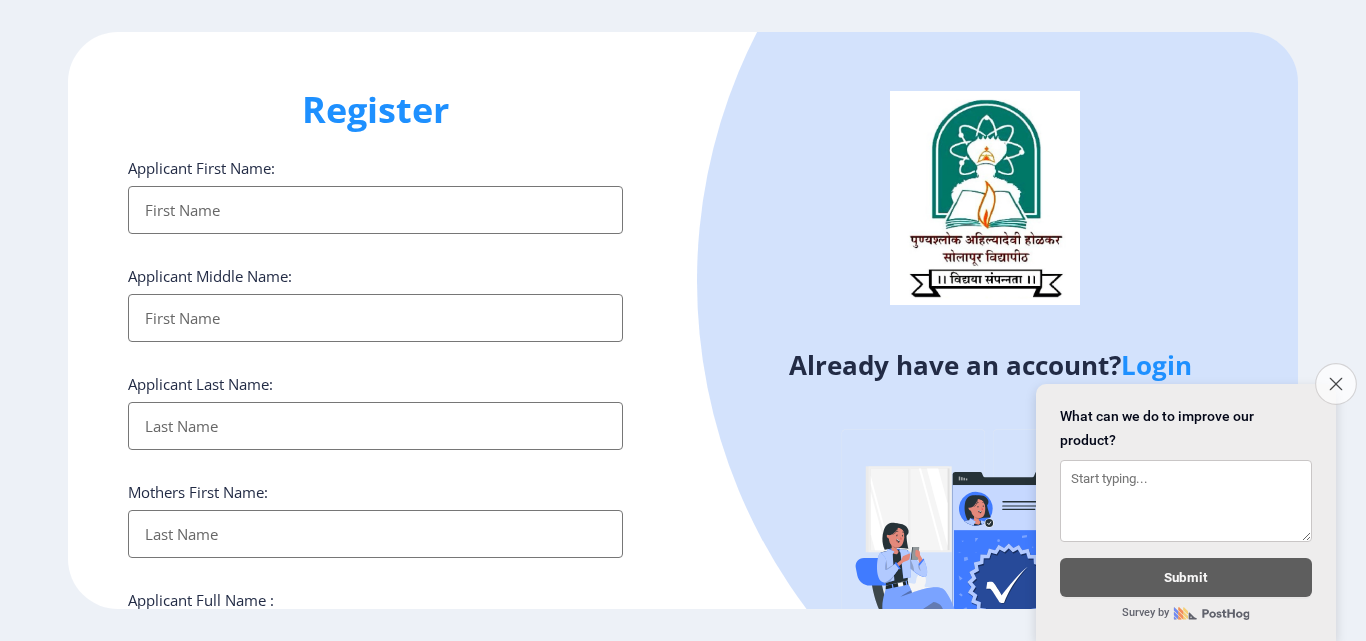 click on "Close survey" 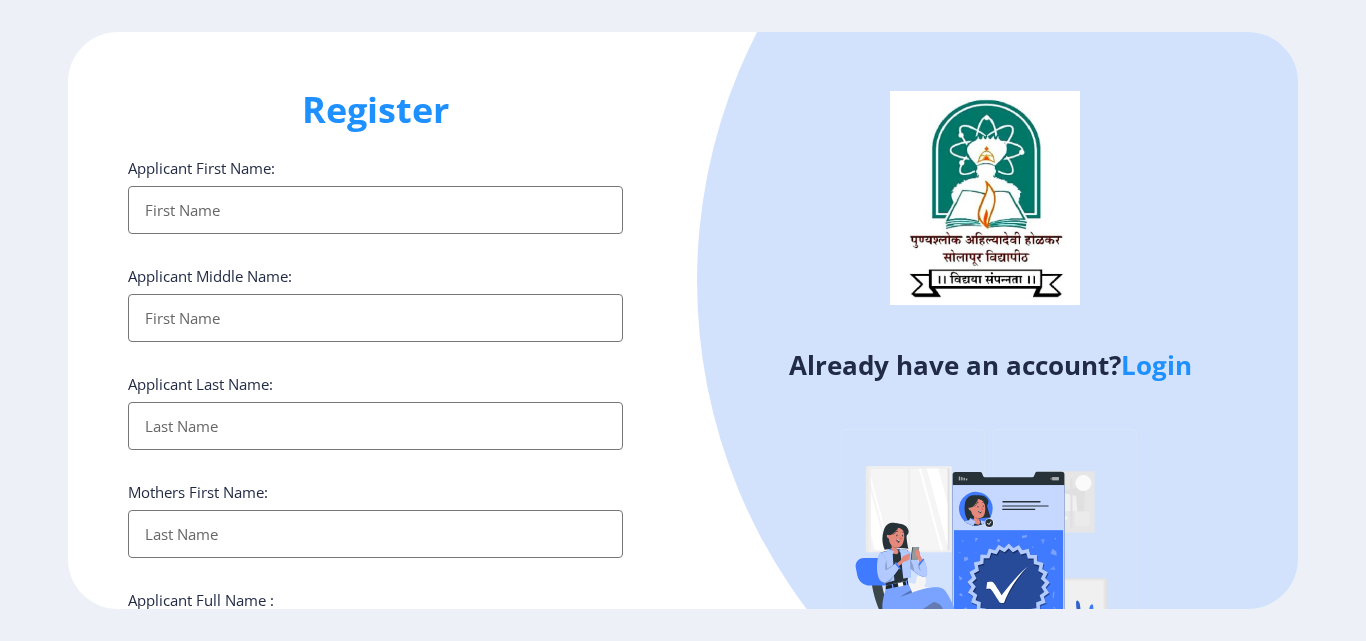 click on "Applicant First Name:" at bounding box center (375, 426) 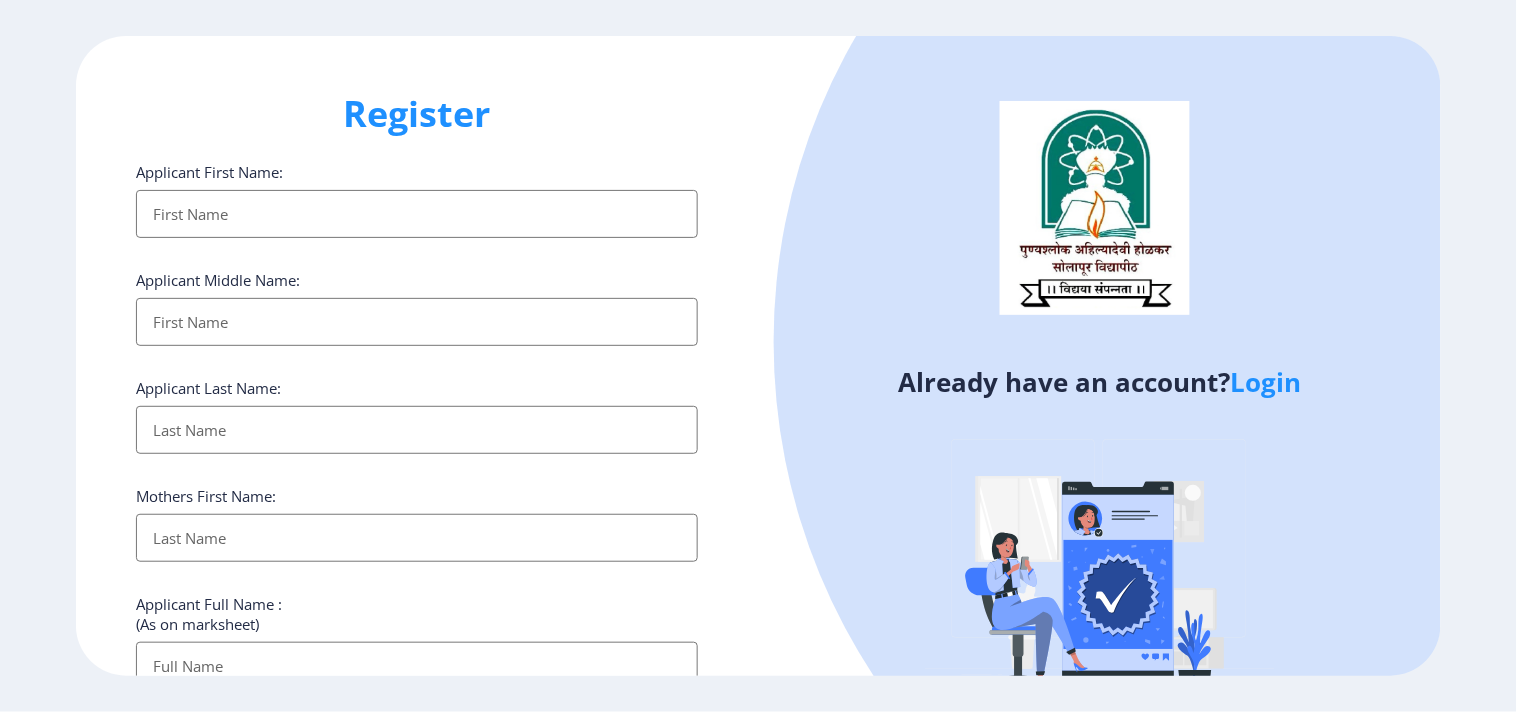 click on "Login" 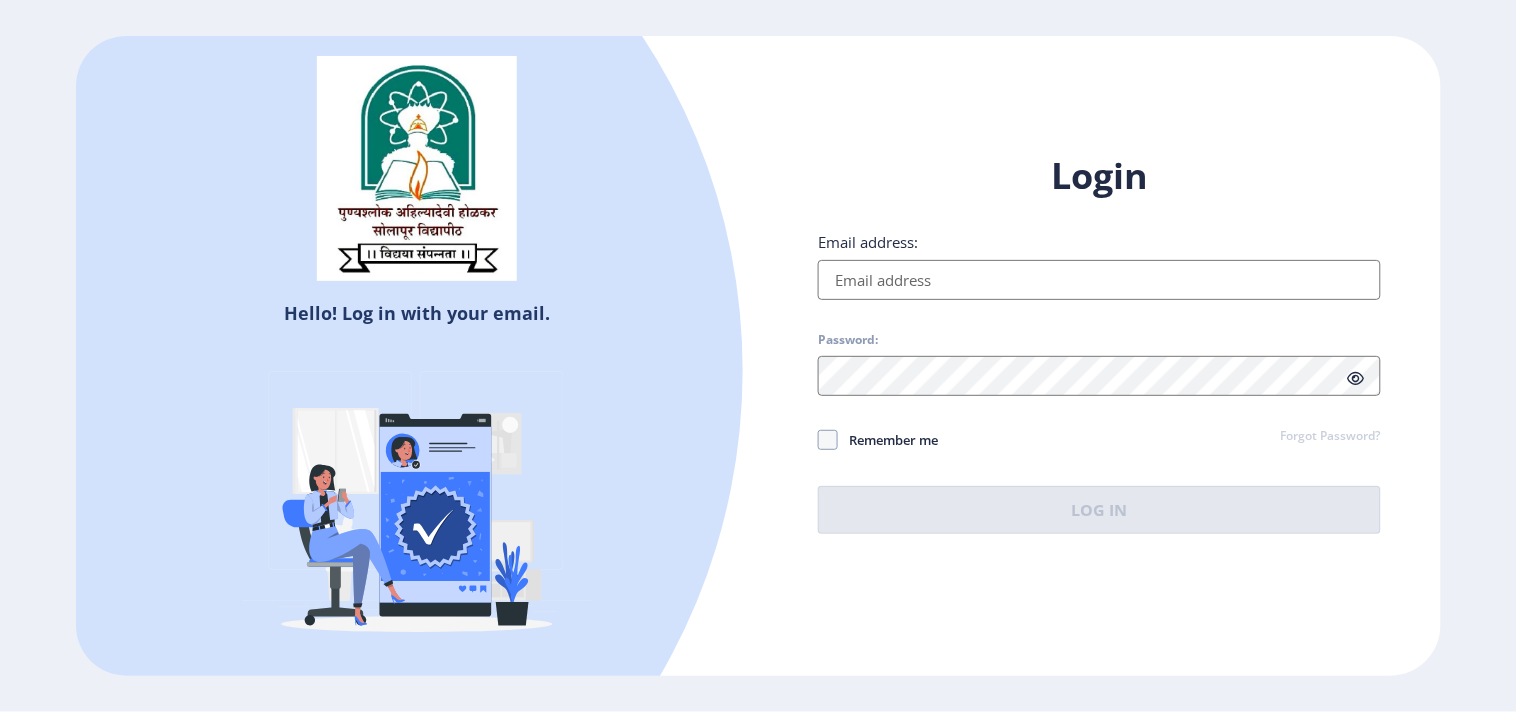 click on "Email address:" at bounding box center (1099, 280) 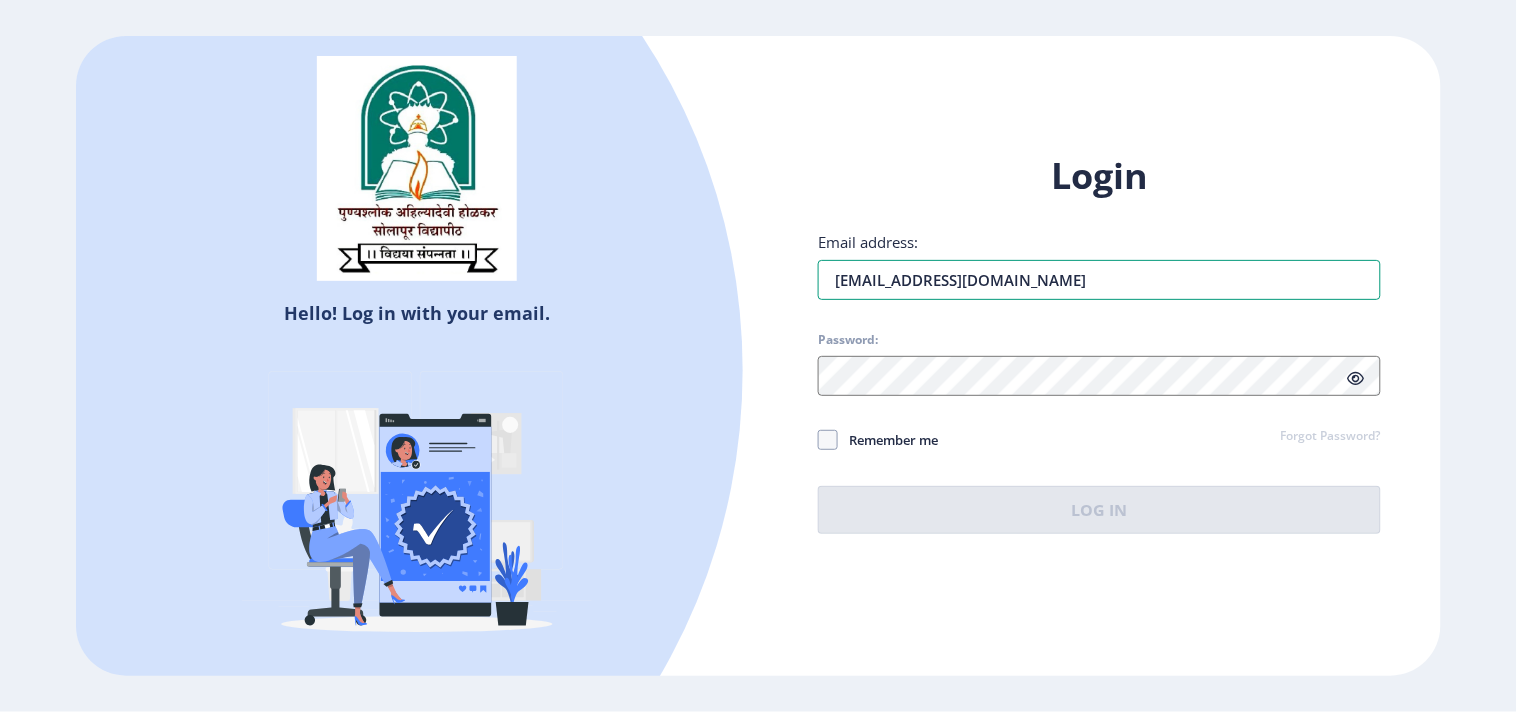 type on "[EMAIL_ADDRESS][DOMAIN_NAME]" 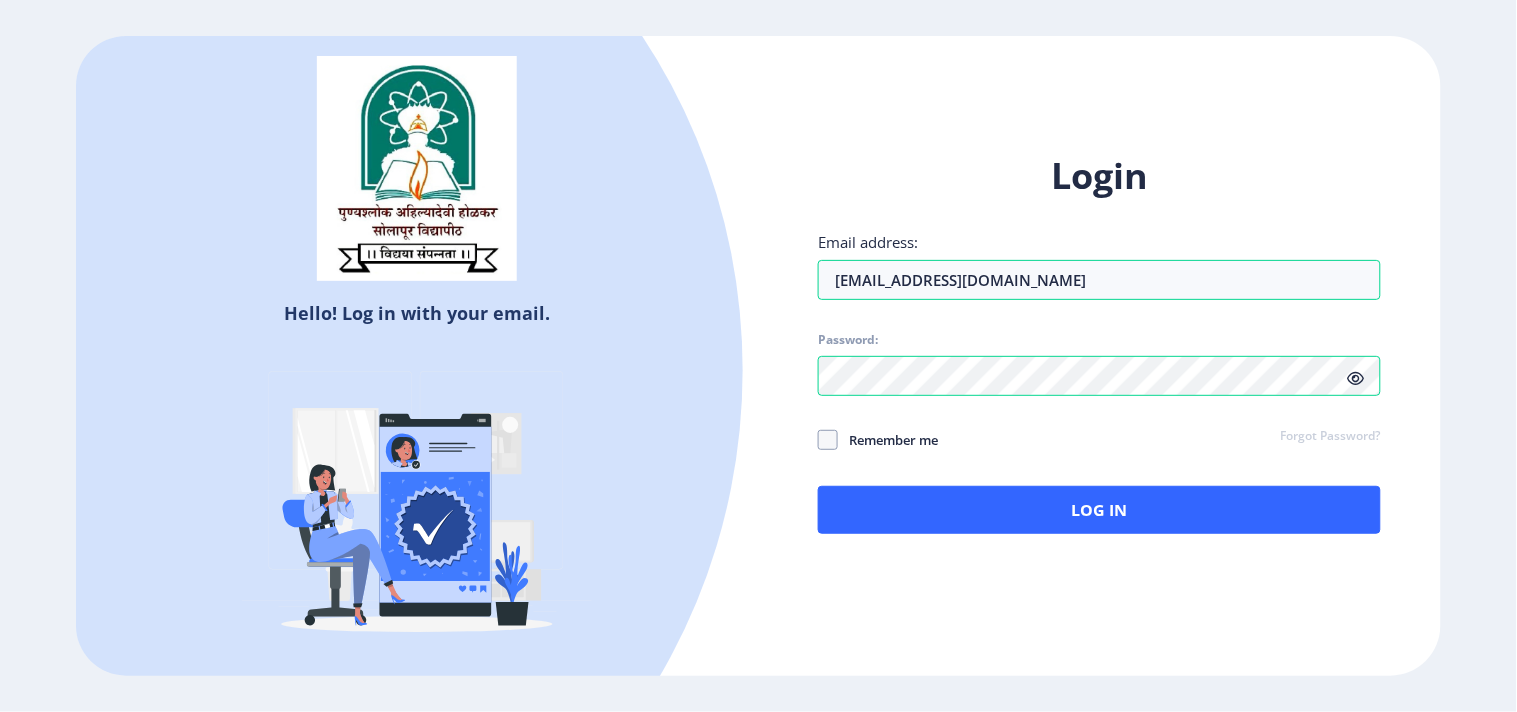 click 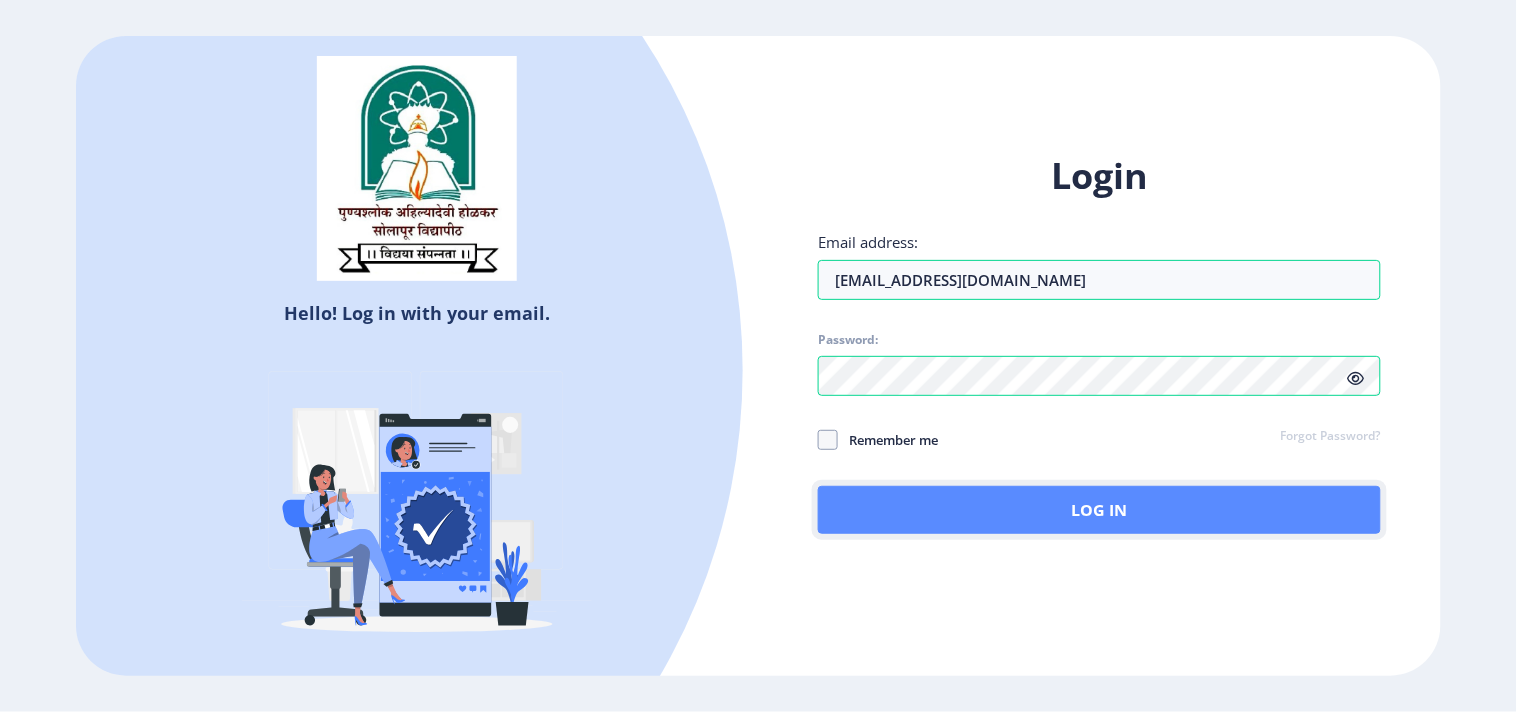 click on "Log In" 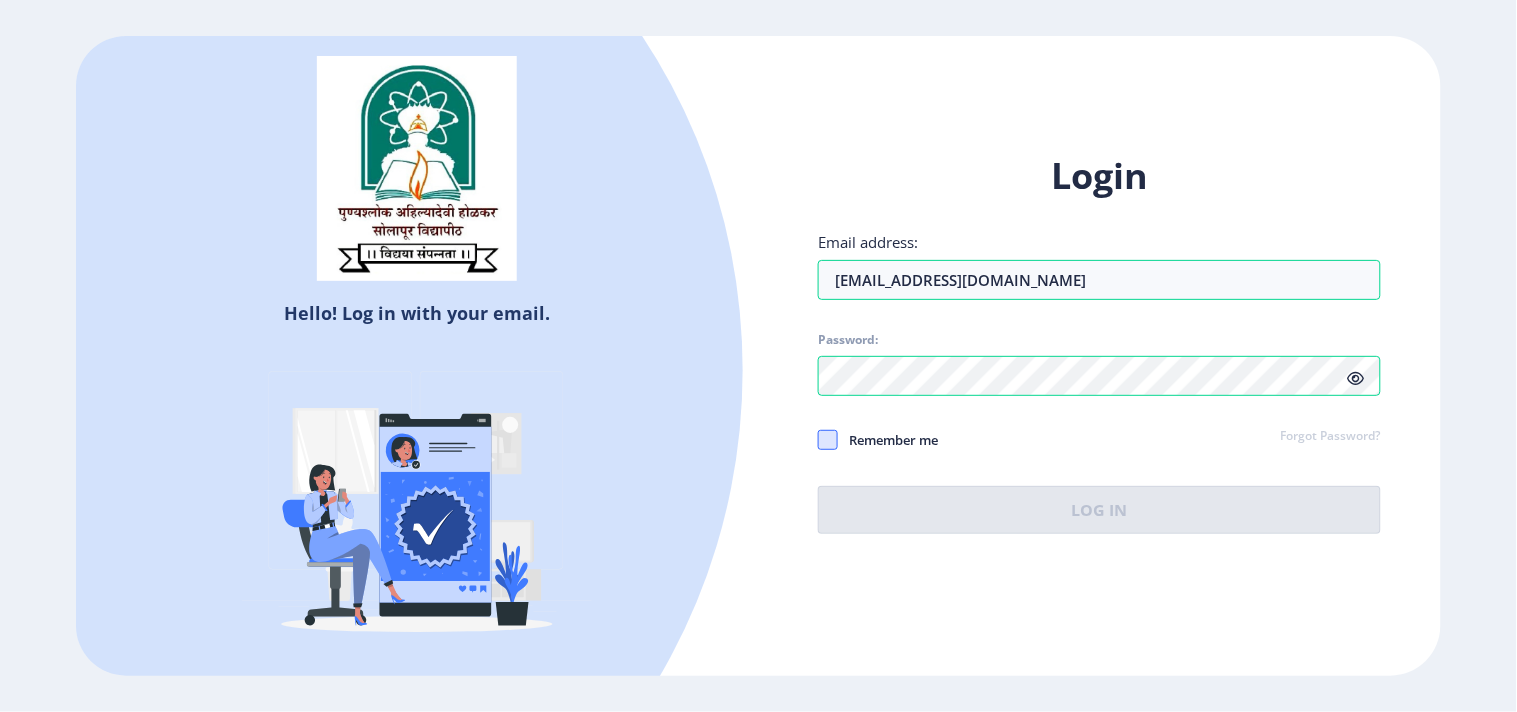 click 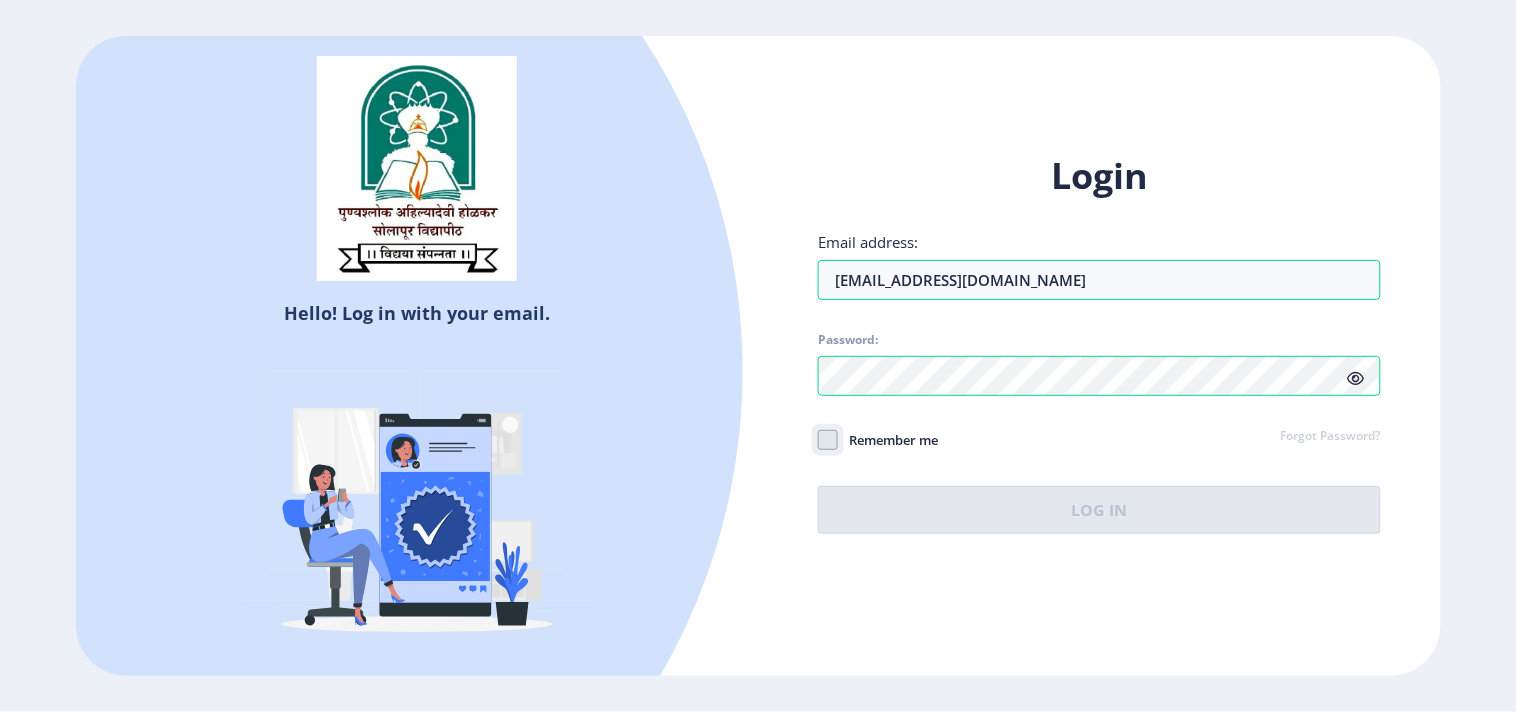click on "Remember me" 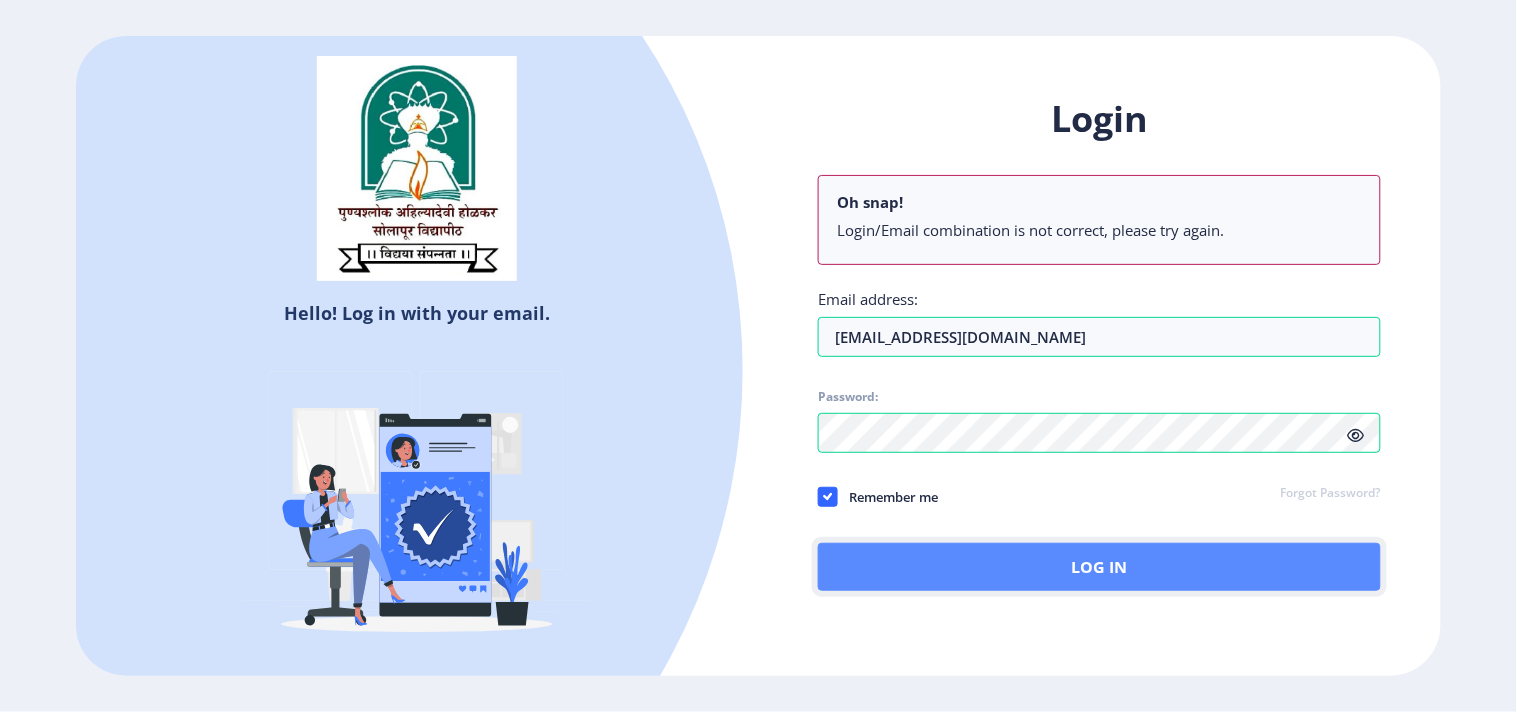 click on "Log In" 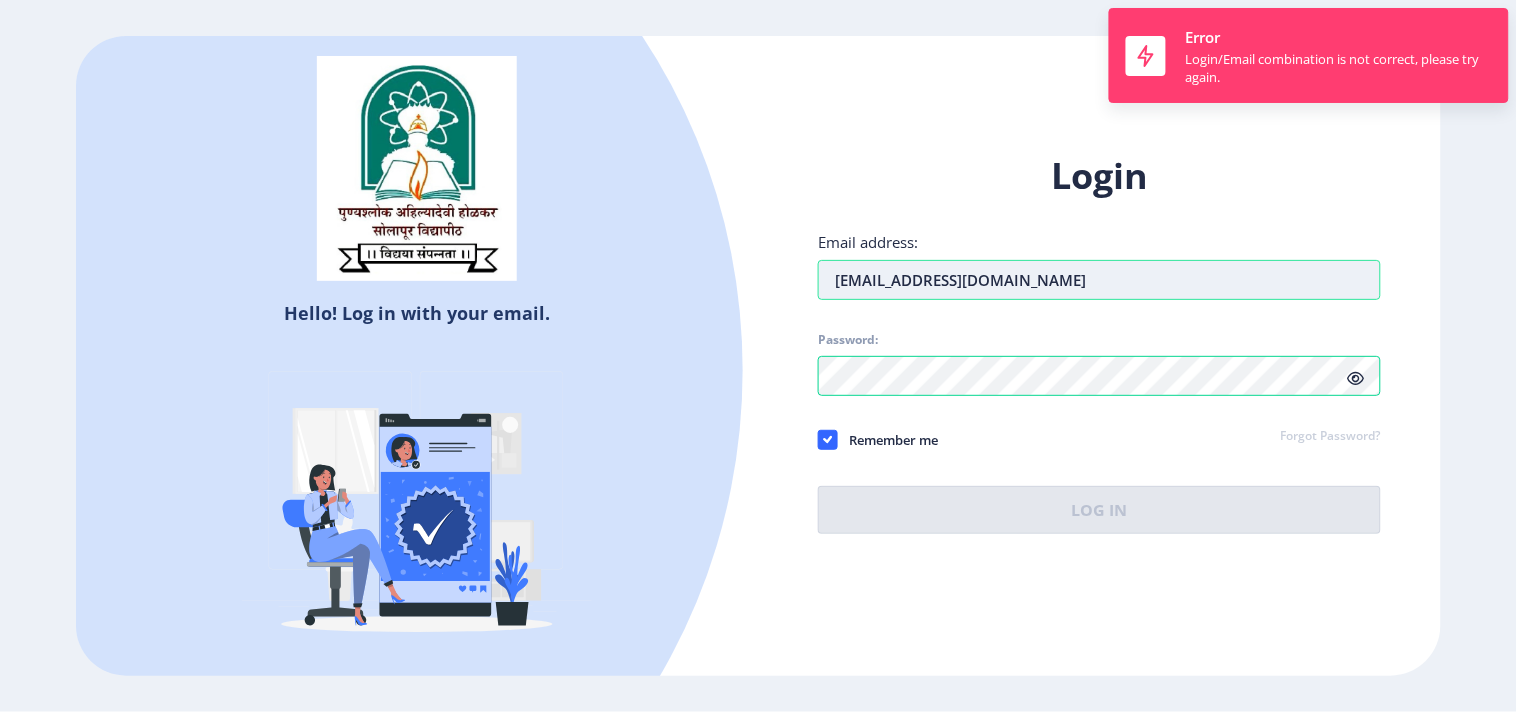 click on "[EMAIL_ADDRESS][DOMAIN_NAME]" at bounding box center (1099, 280) 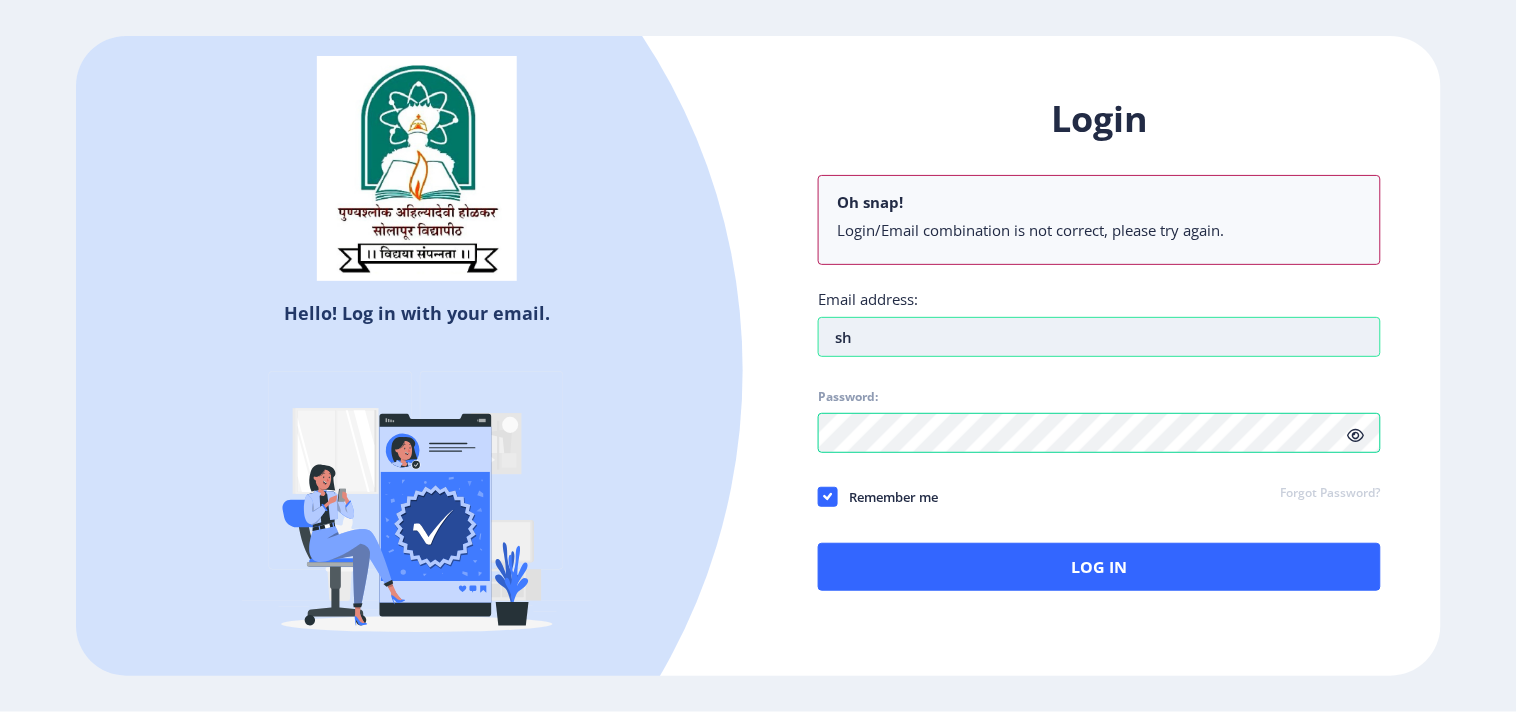 type on "s" 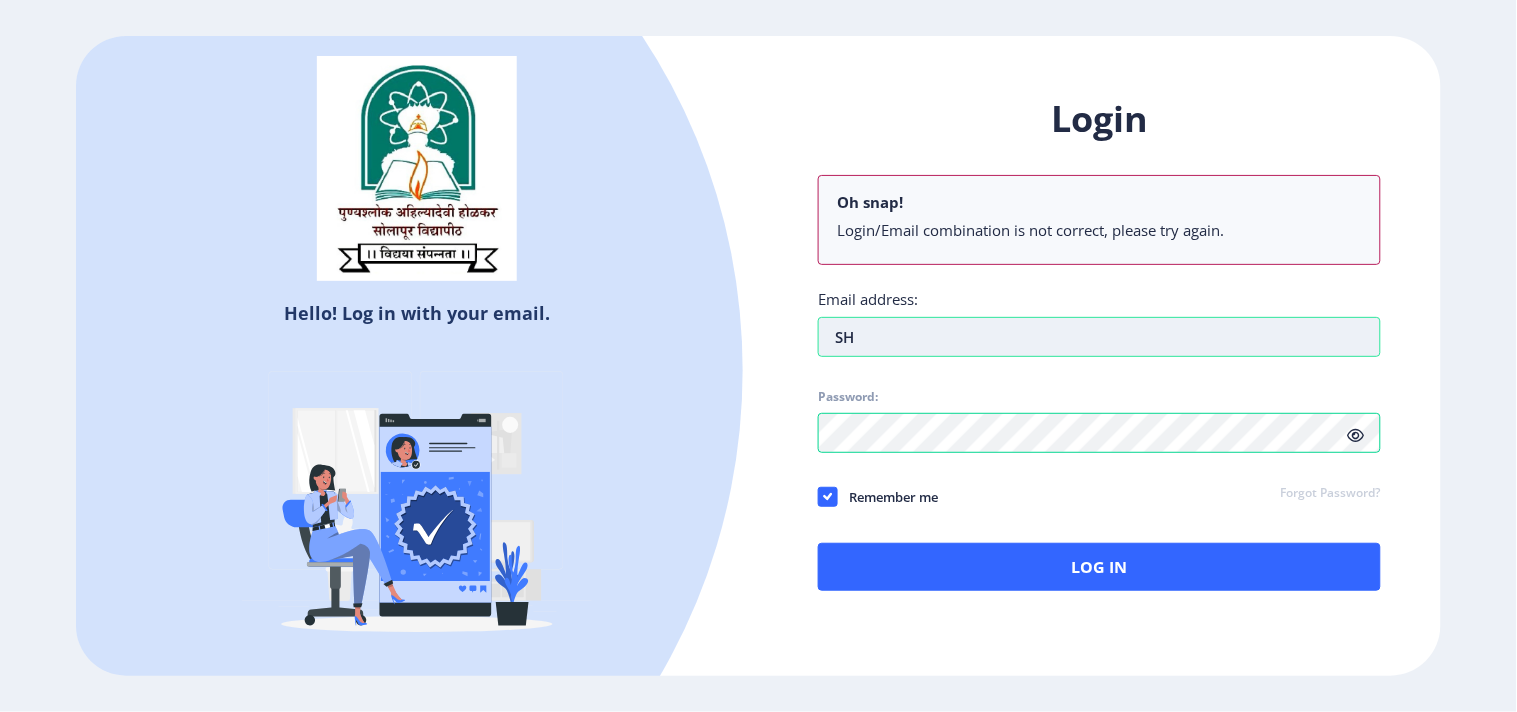 type on "S" 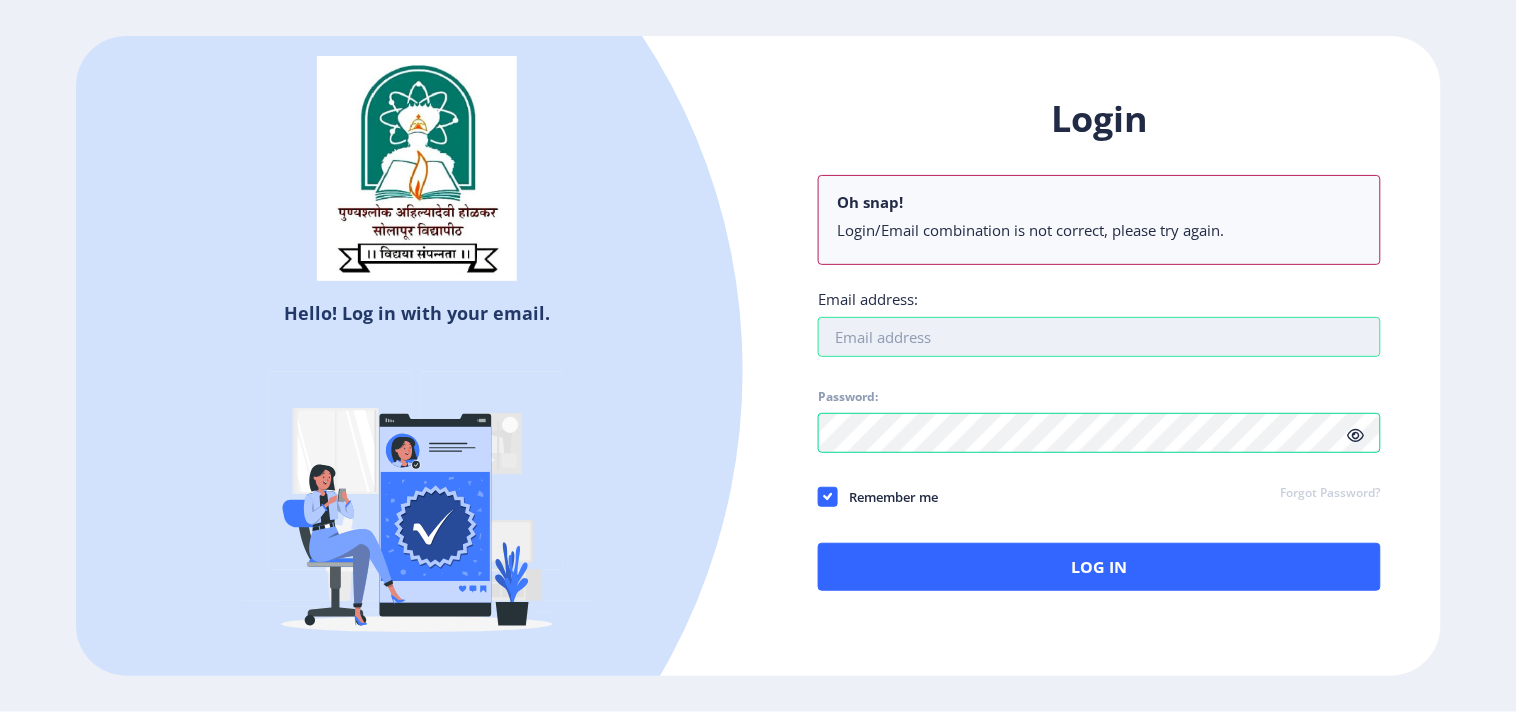type on "S" 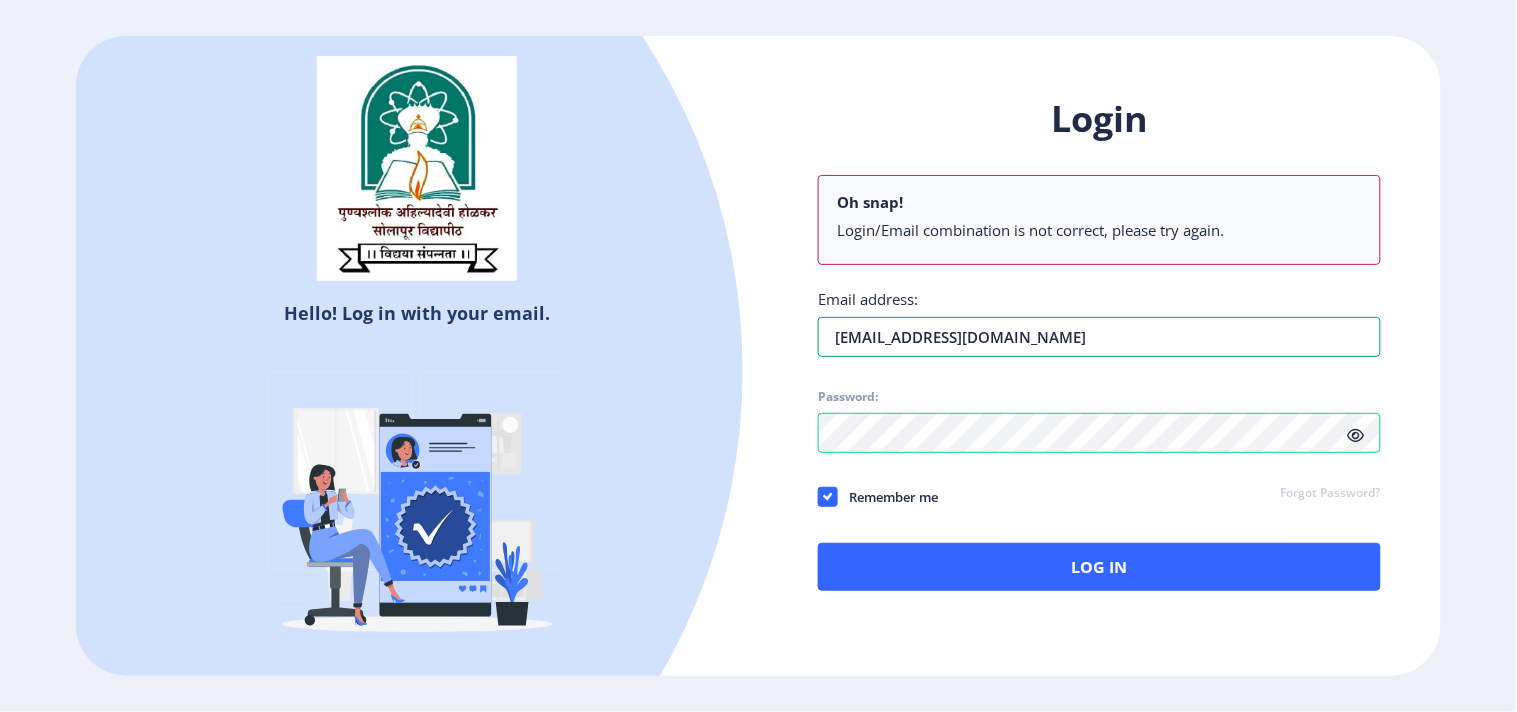 type on "[EMAIL_ADDRESS][DOMAIN_NAME]" 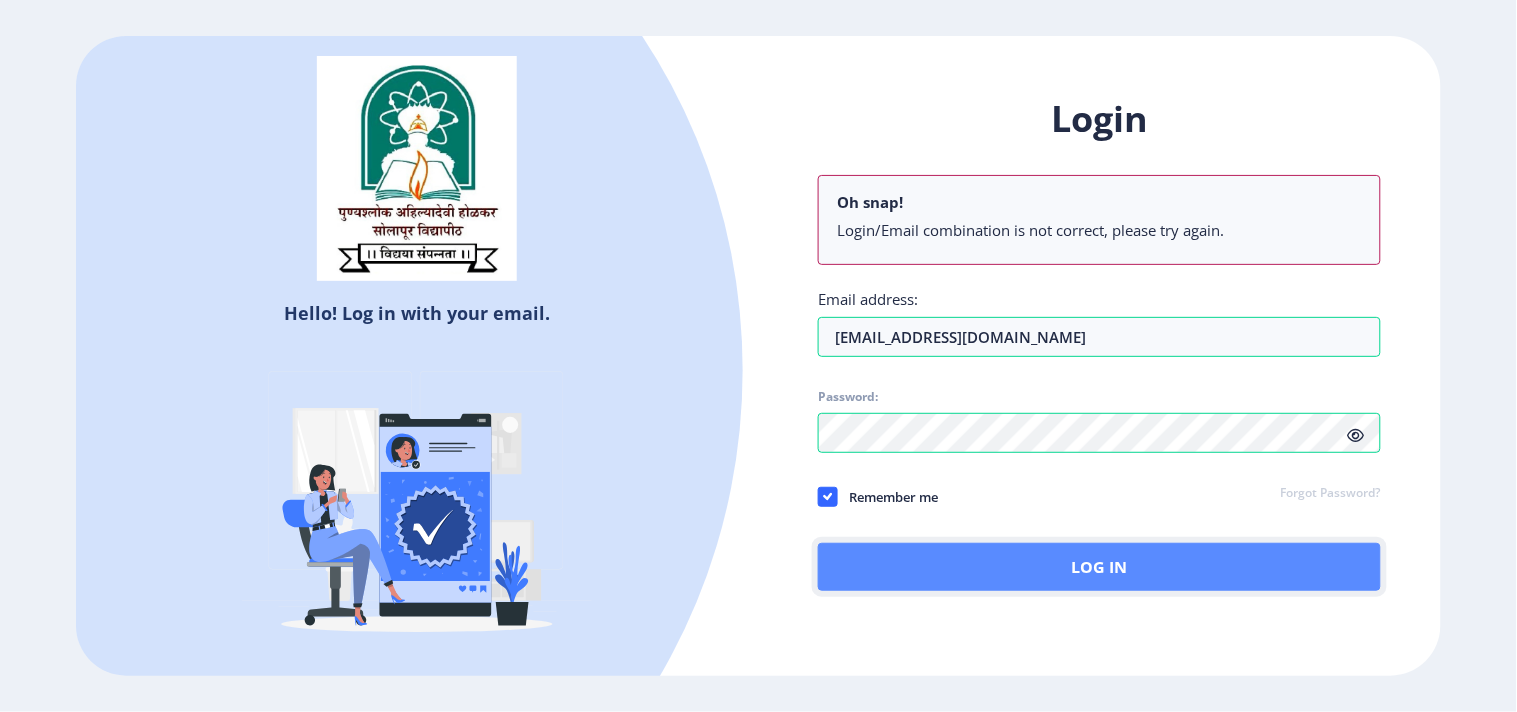 click on "Log In" 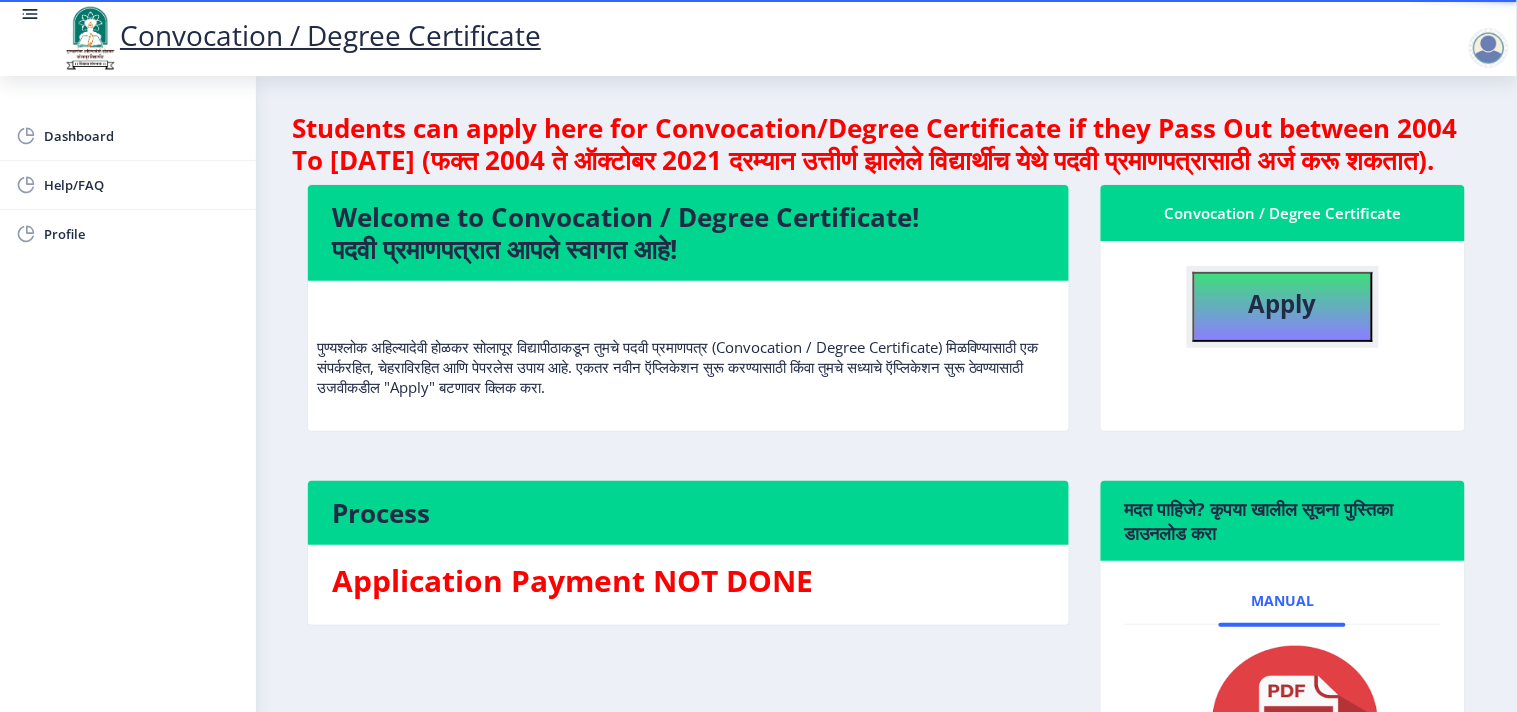 click on "Apply" 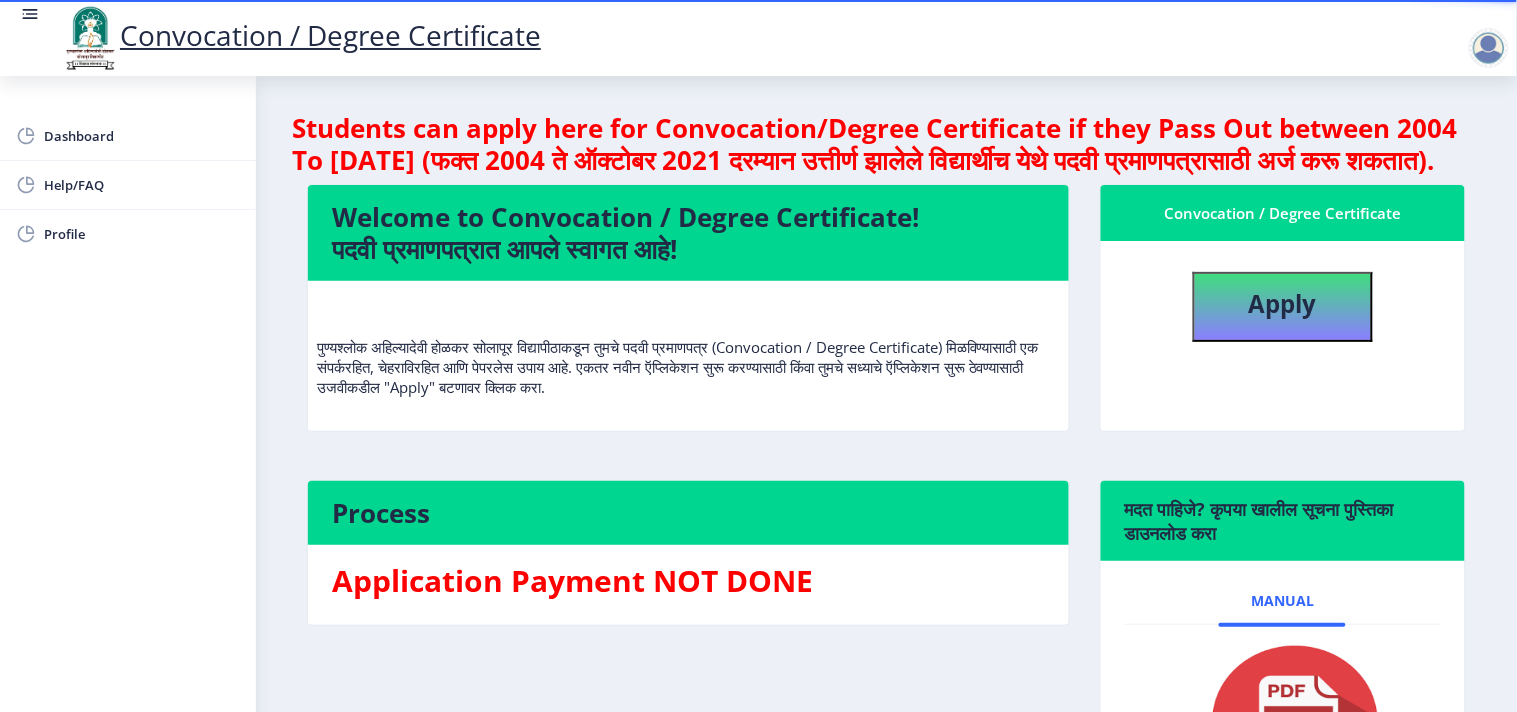 select 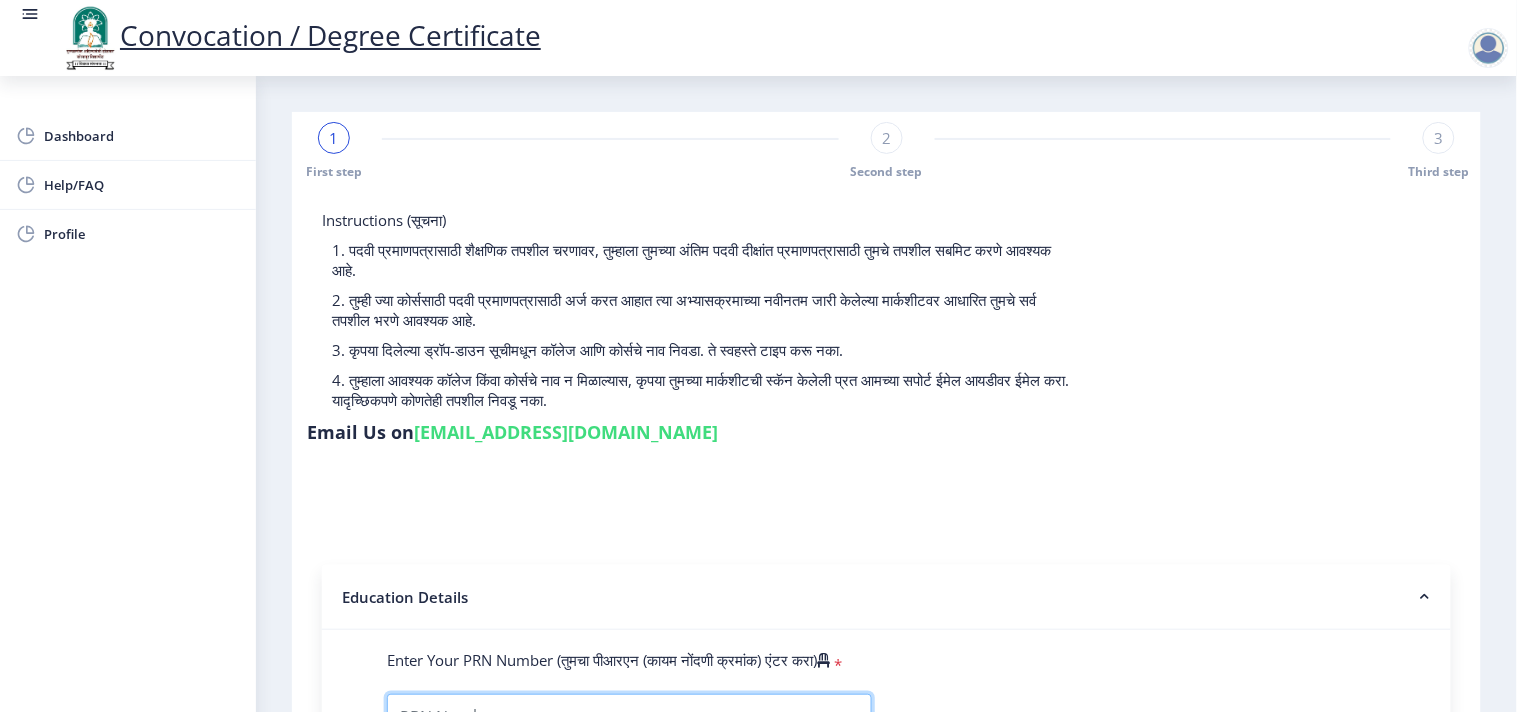 click on "Enter Your PRN Number (तुमचा पीआरएन (कायम नोंदणी क्रमांक) एंटर करा)" at bounding box center (629, 716) 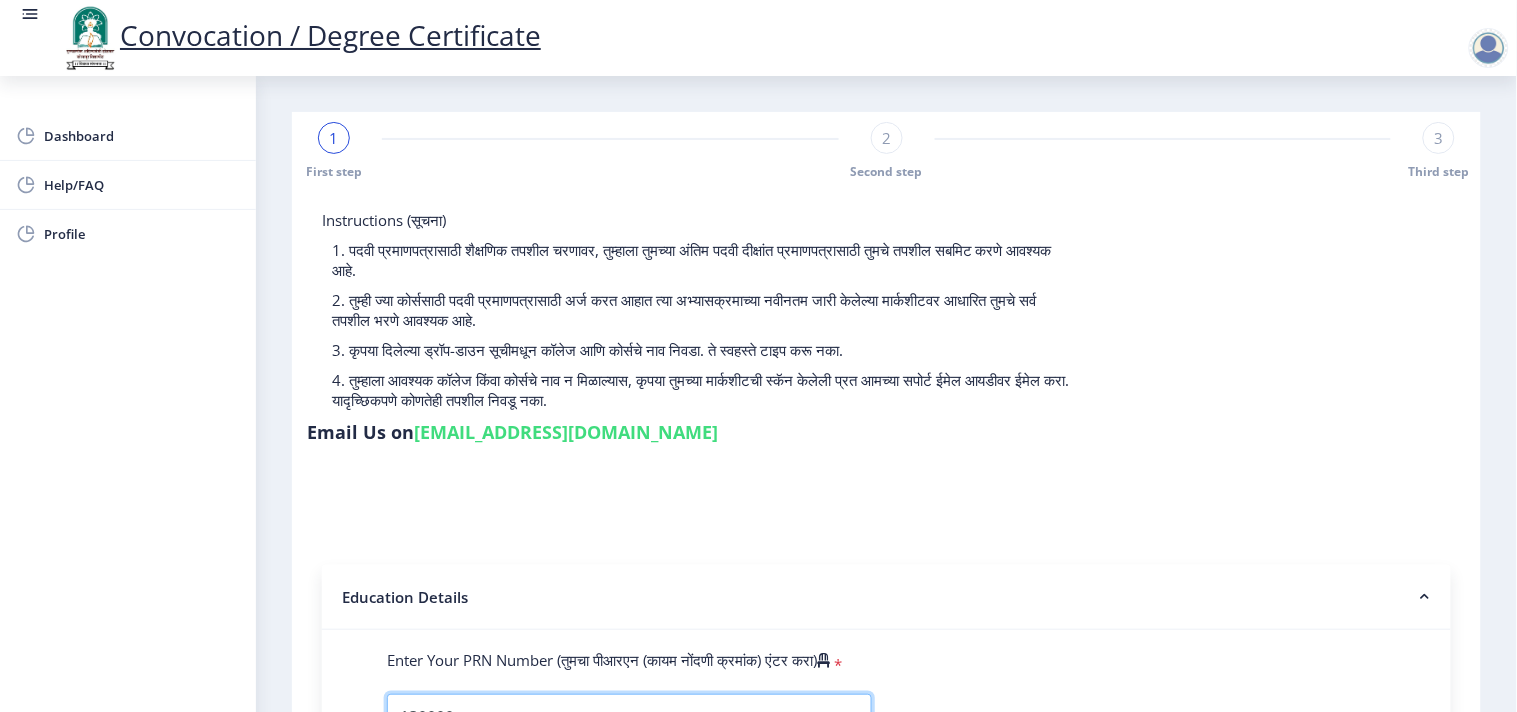 click on "Enter Your PRN Number (तुमचा पीआरएन (कायम नोंदणी क्रमांक) एंटर करा)" at bounding box center (629, 716) 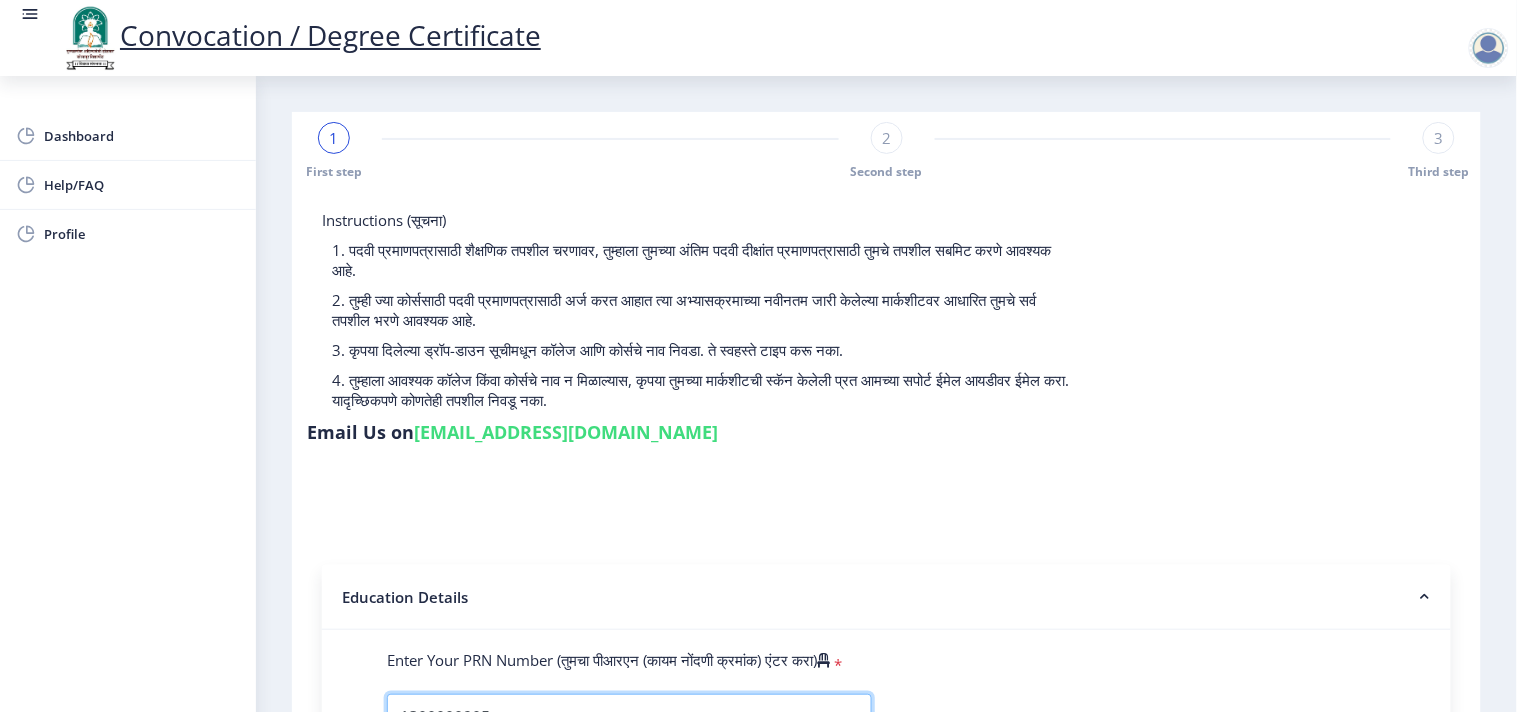 type on "1300000905" 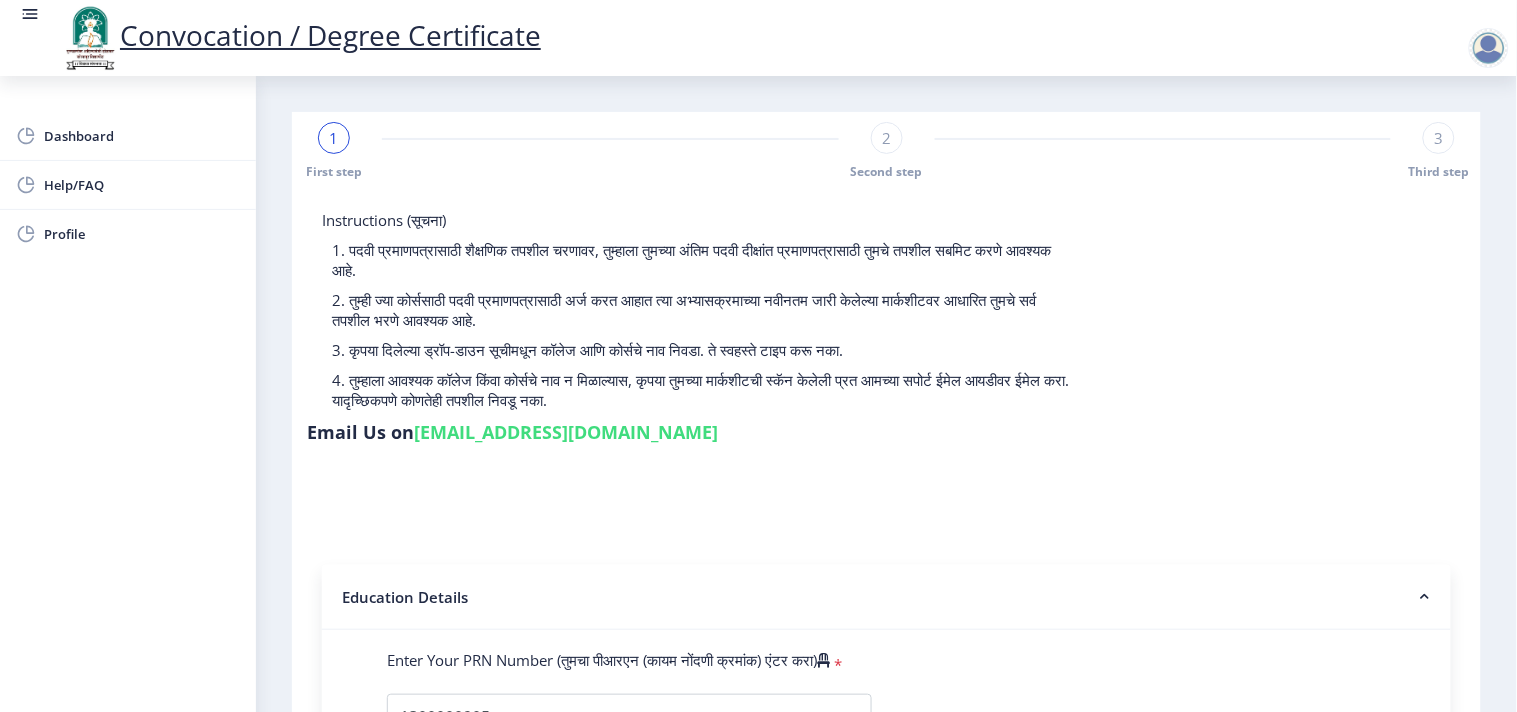 click 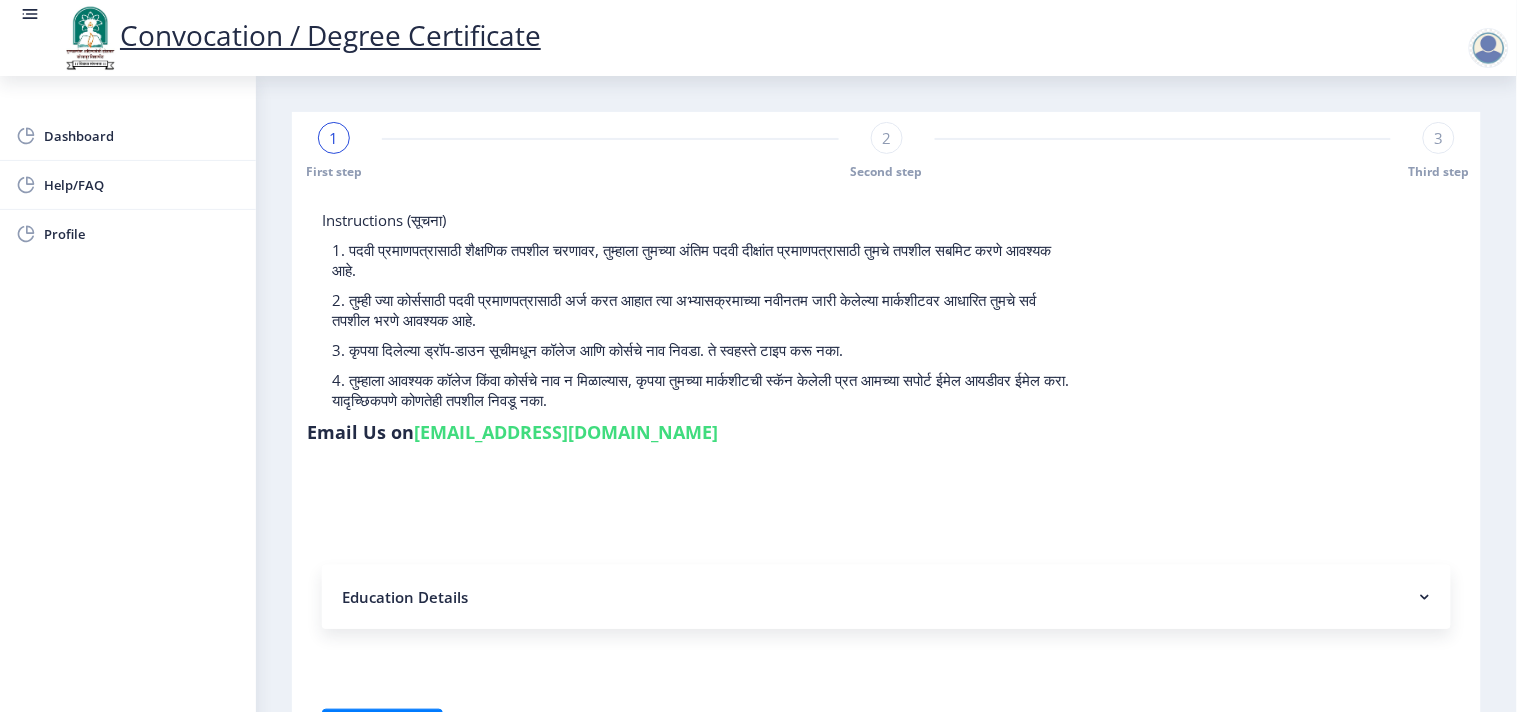 click 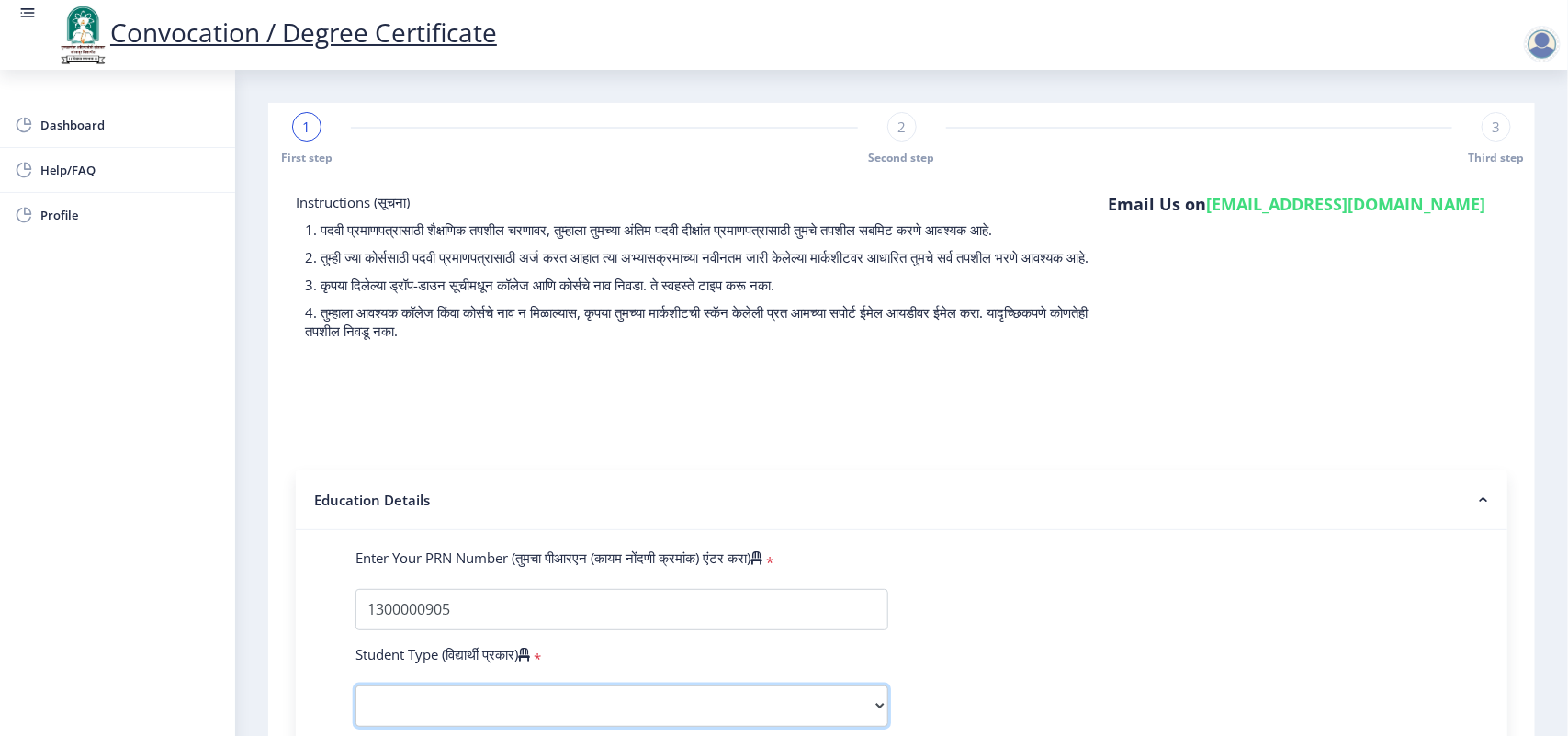 scroll, scrollTop: 9, scrollLeft: 0, axis: vertical 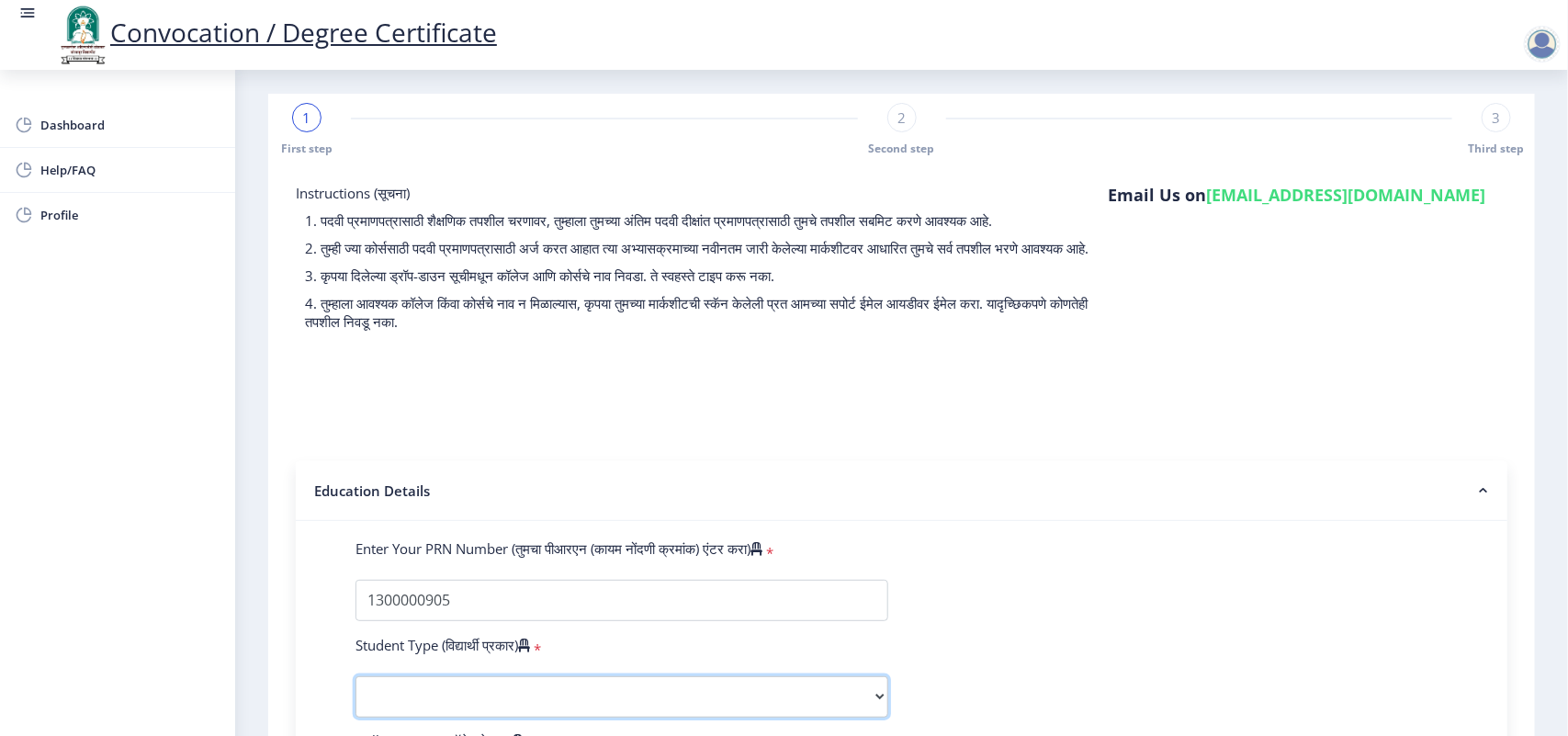 click on "Select Student Type Regular External" at bounding box center [622, 696] 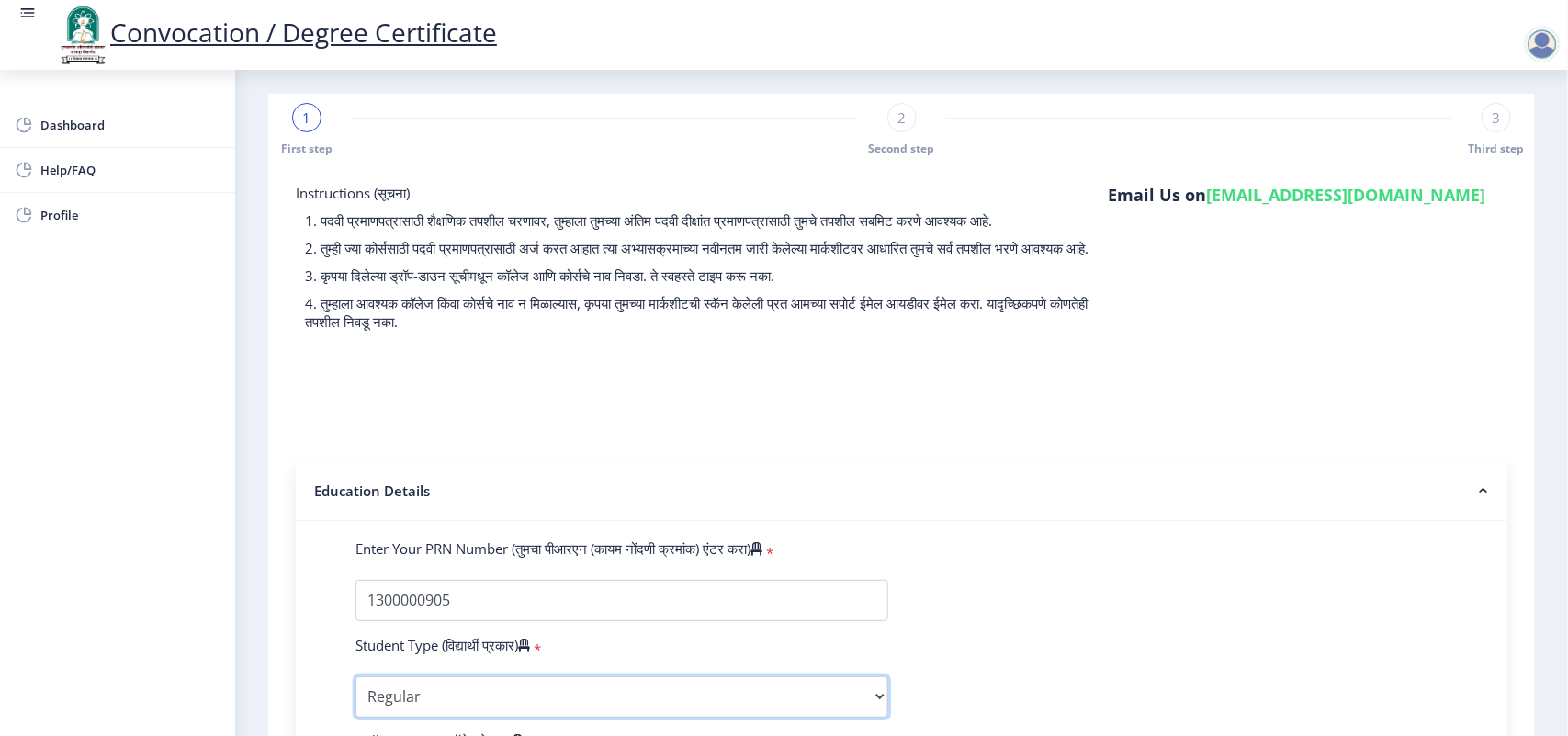 click on "Select Student Type Regular External" at bounding box center [622, 696] 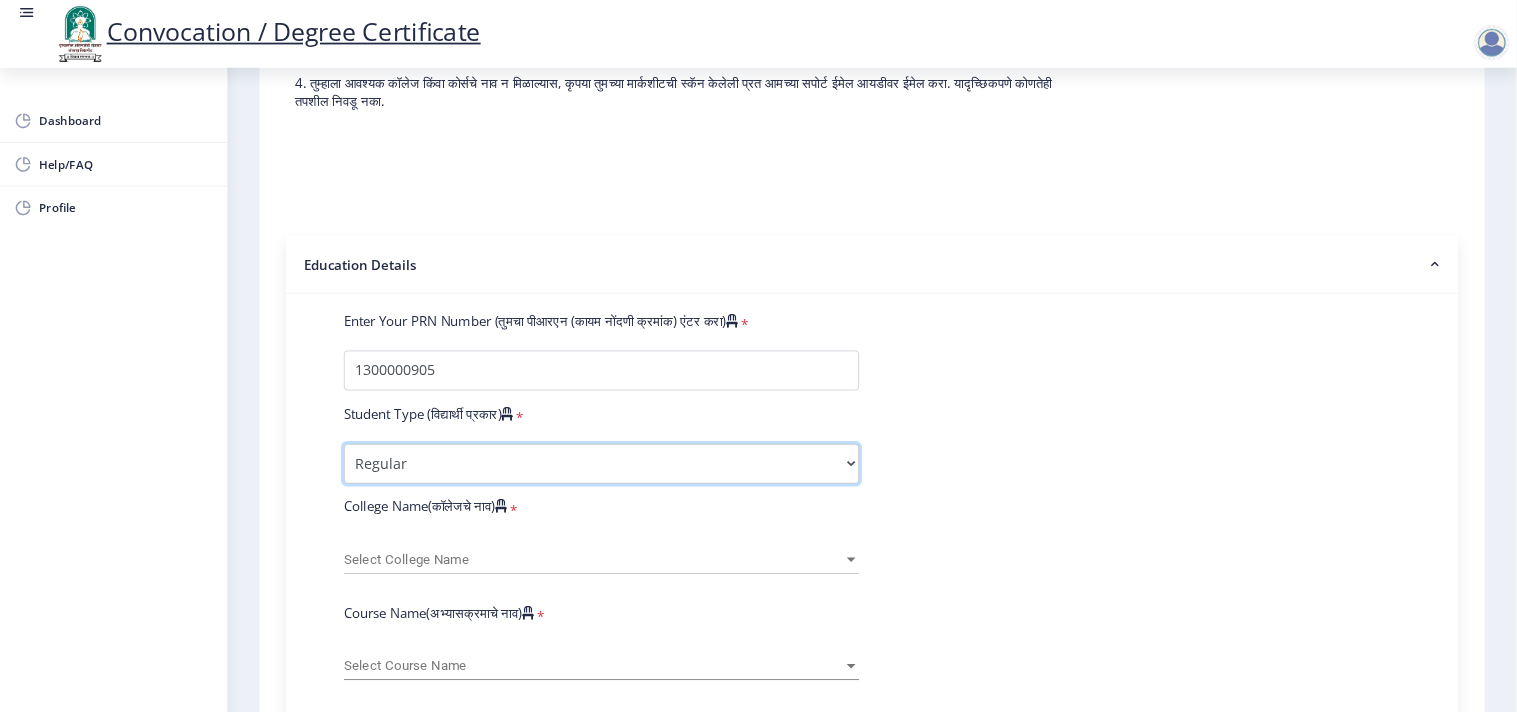 scroll, scrollTop: 295, scrollLeft: 0, axis: vertical 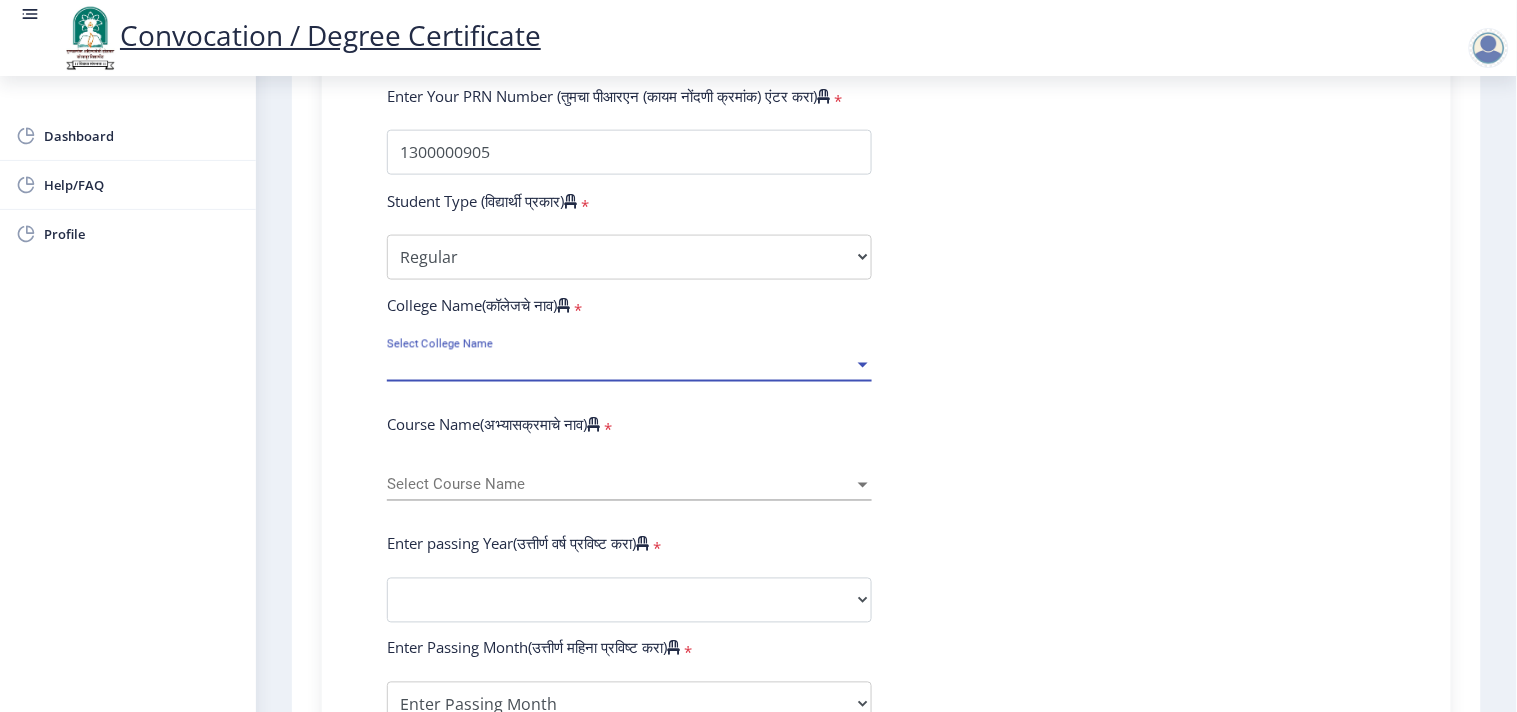 click on "Select College Name" at bounding box center (620, 365) 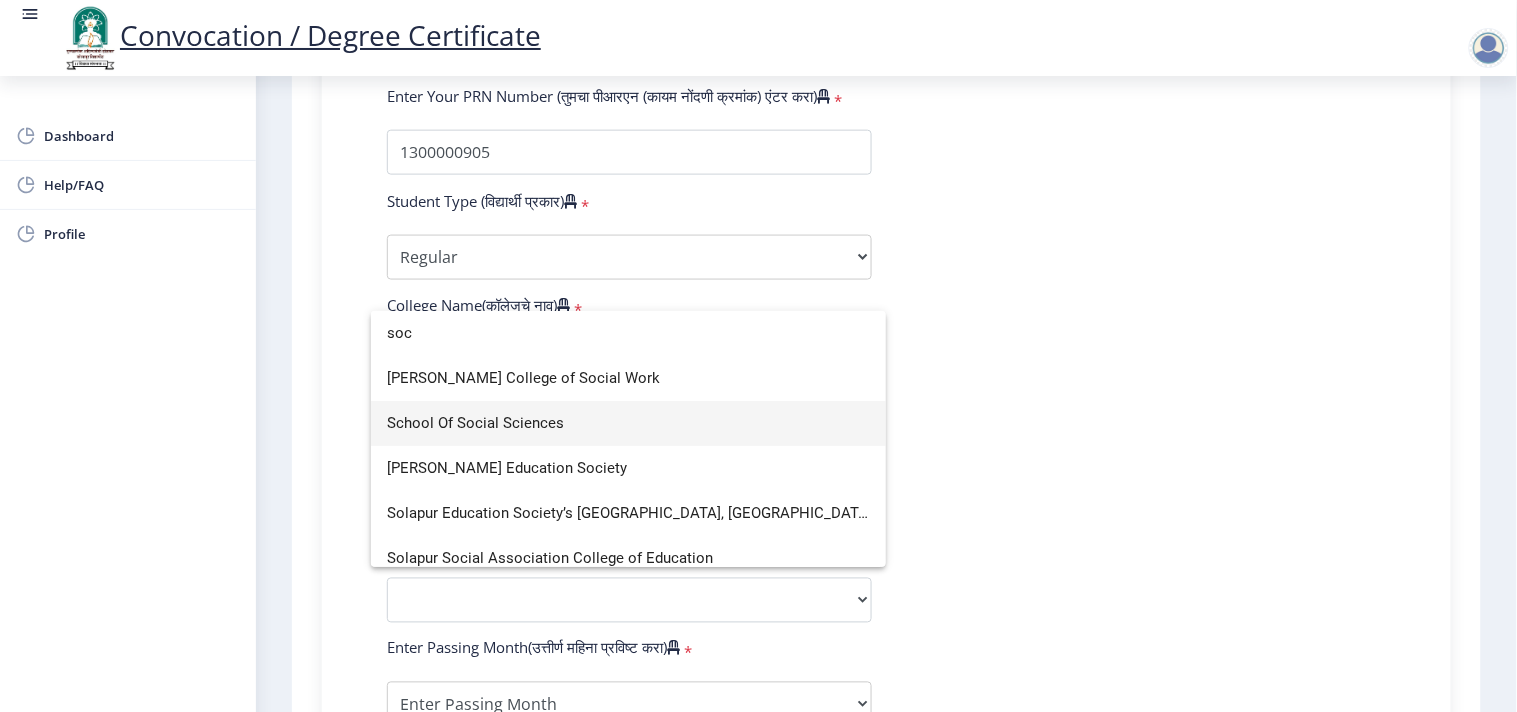 type on "soc" 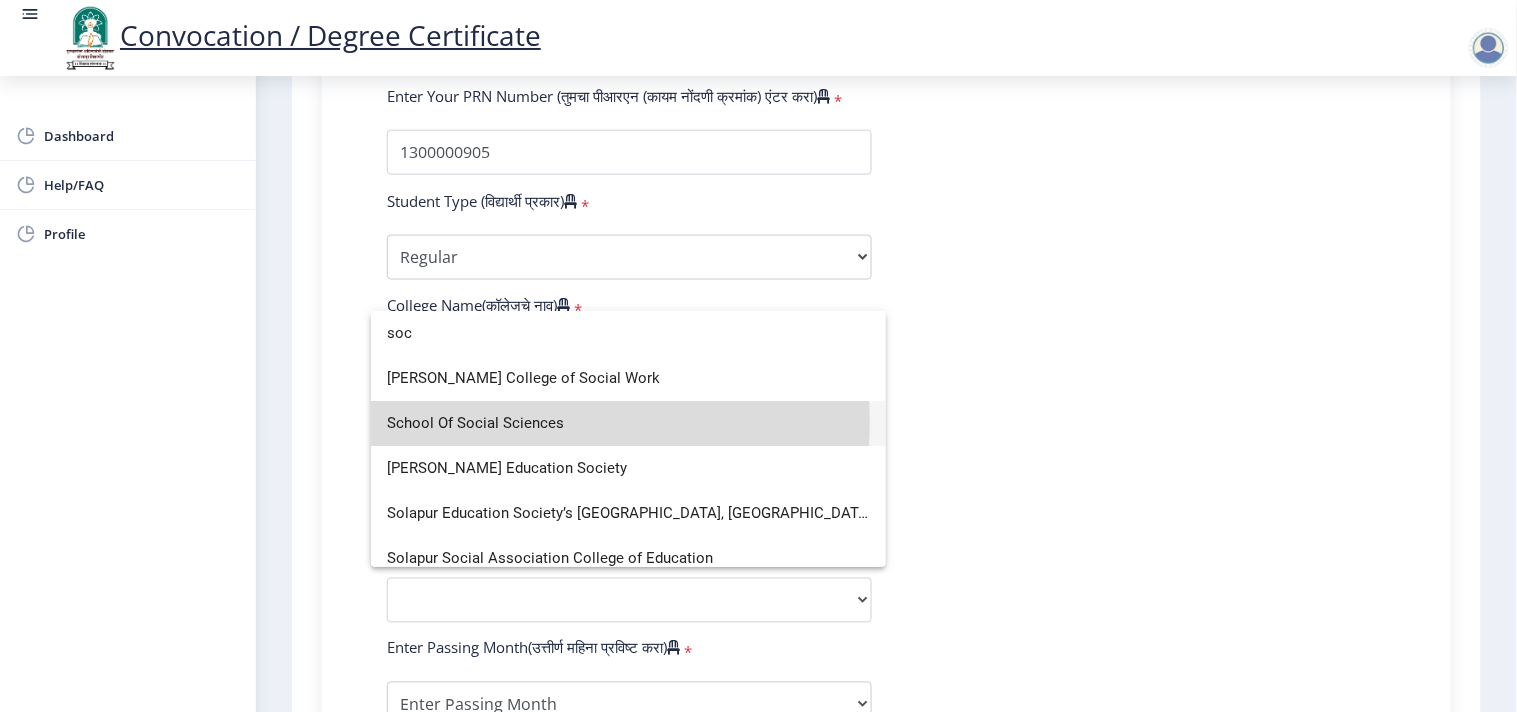 click on "School Of Social Sciences" at bounding box center (628, 423) 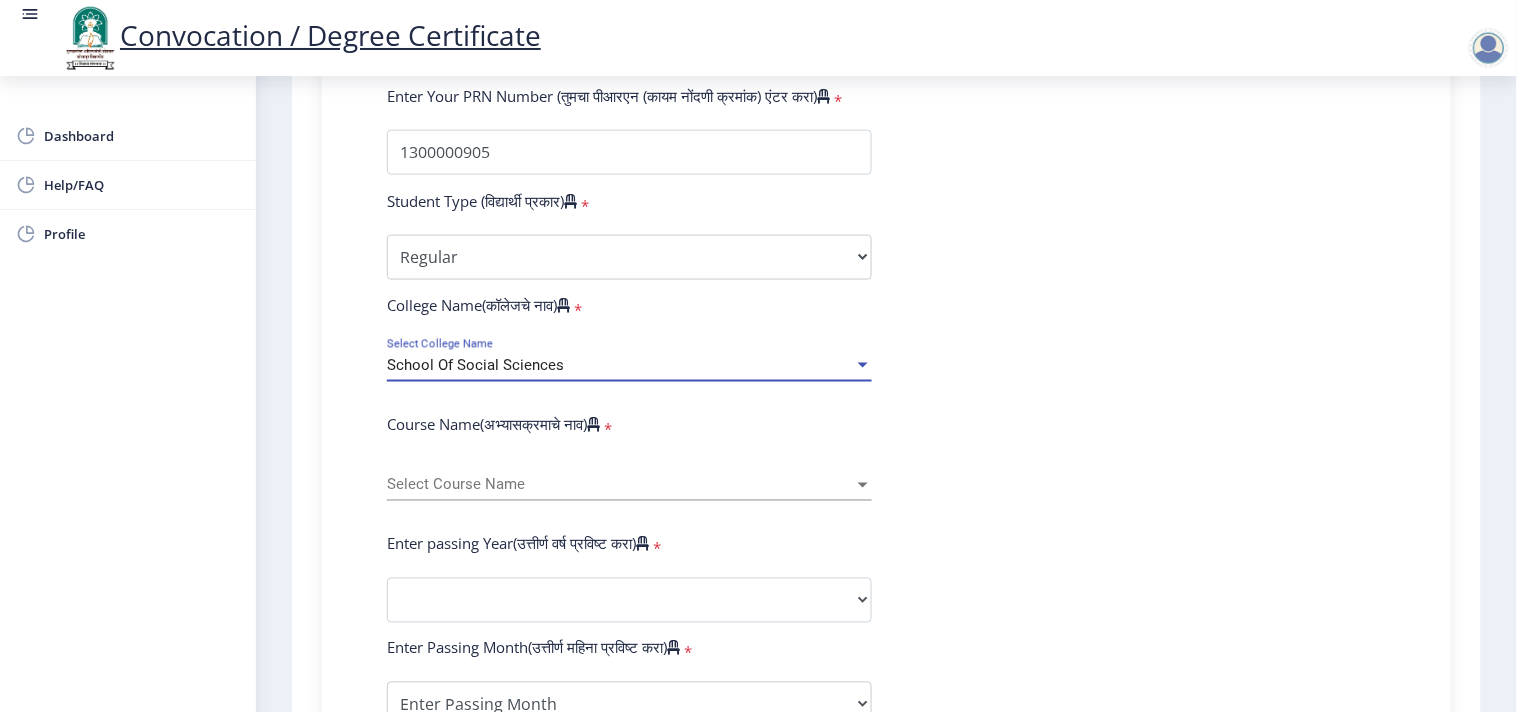 click on "School Of Social Sciences" at bounding box center [620, 365] 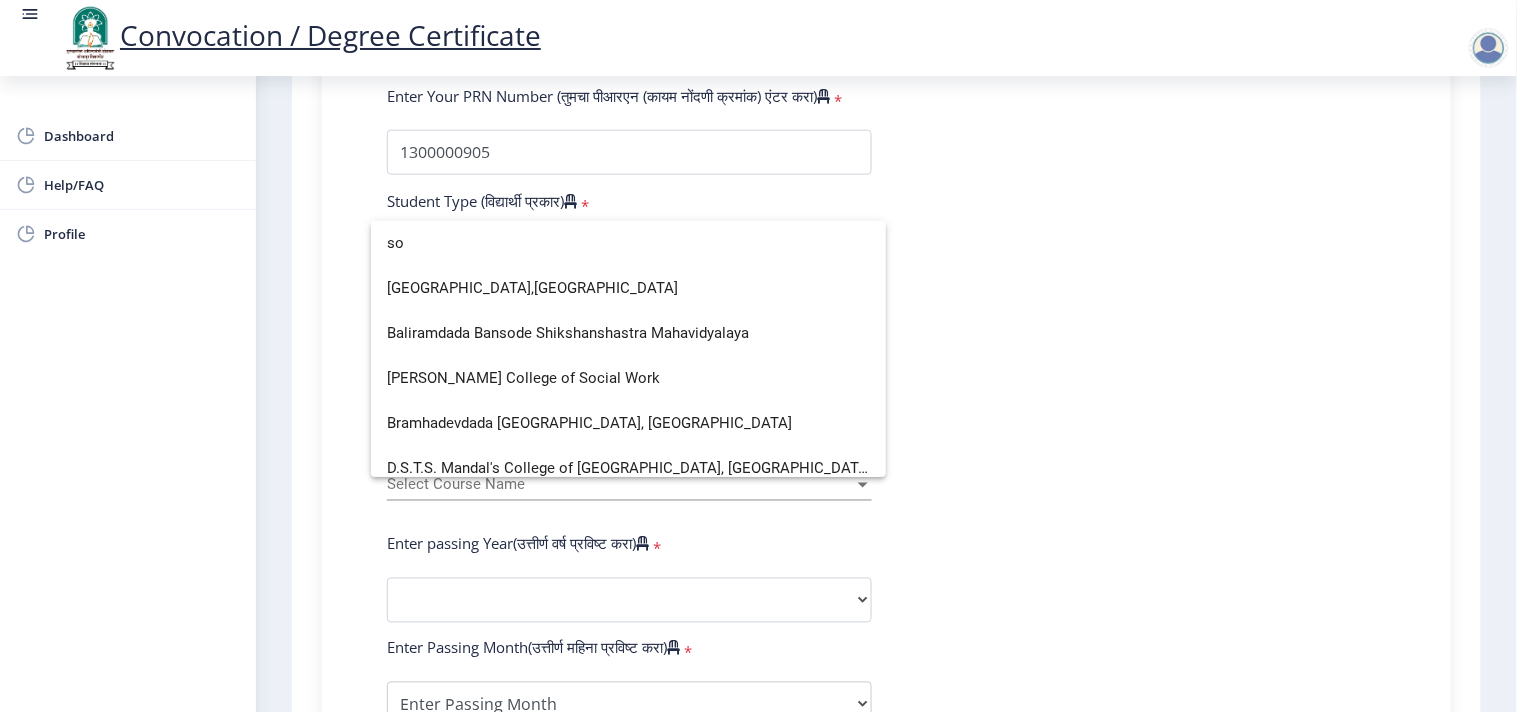 type on "s" 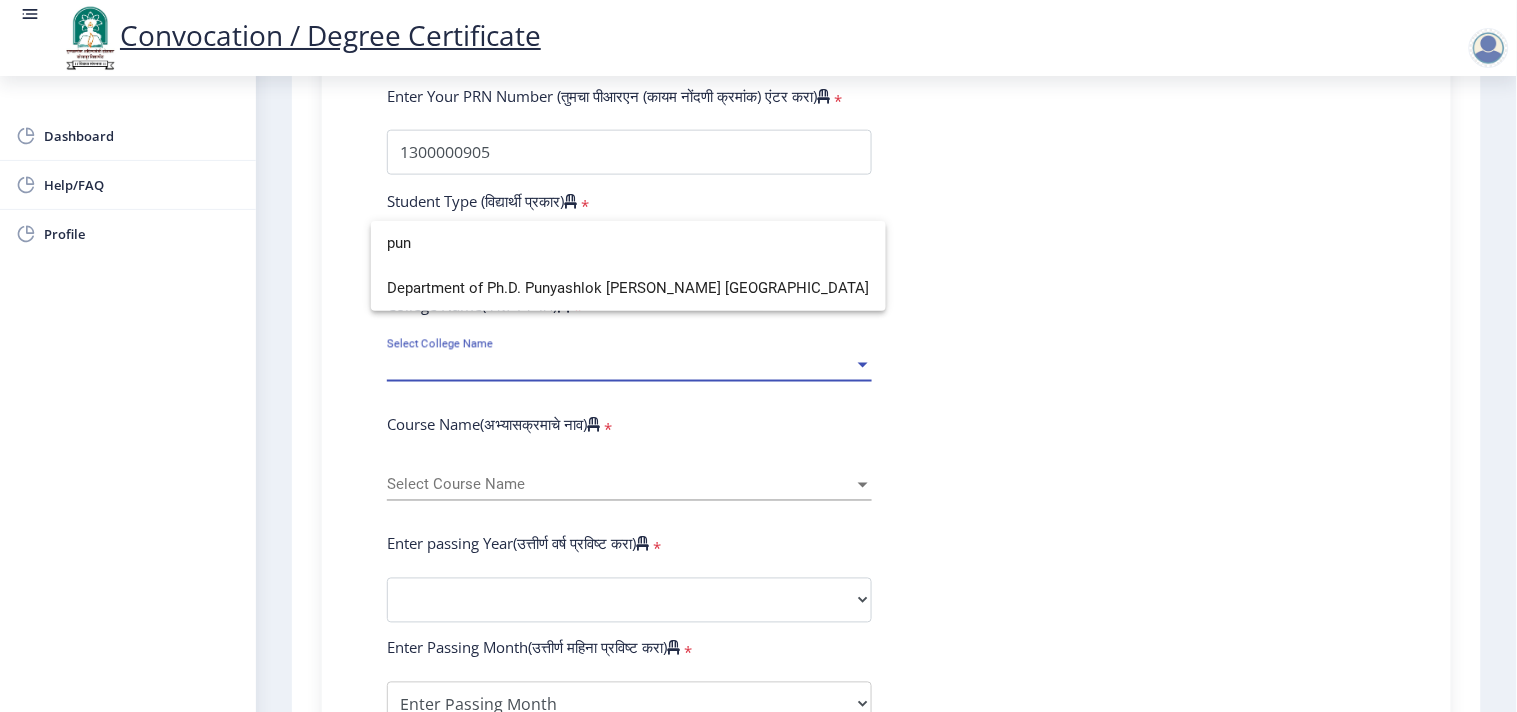 scroll, scrollTop: 0, scrollLeft: 0, axis: both 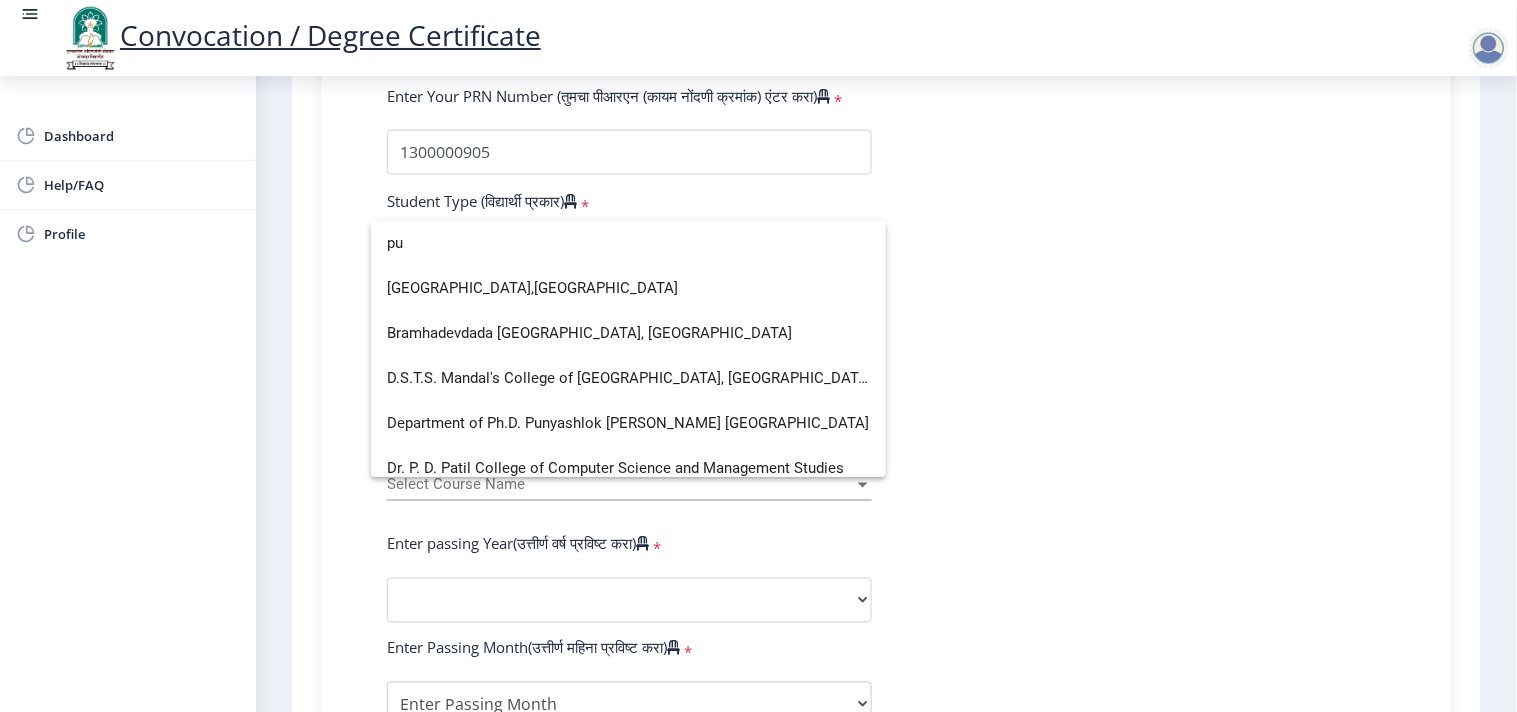 type on "p" 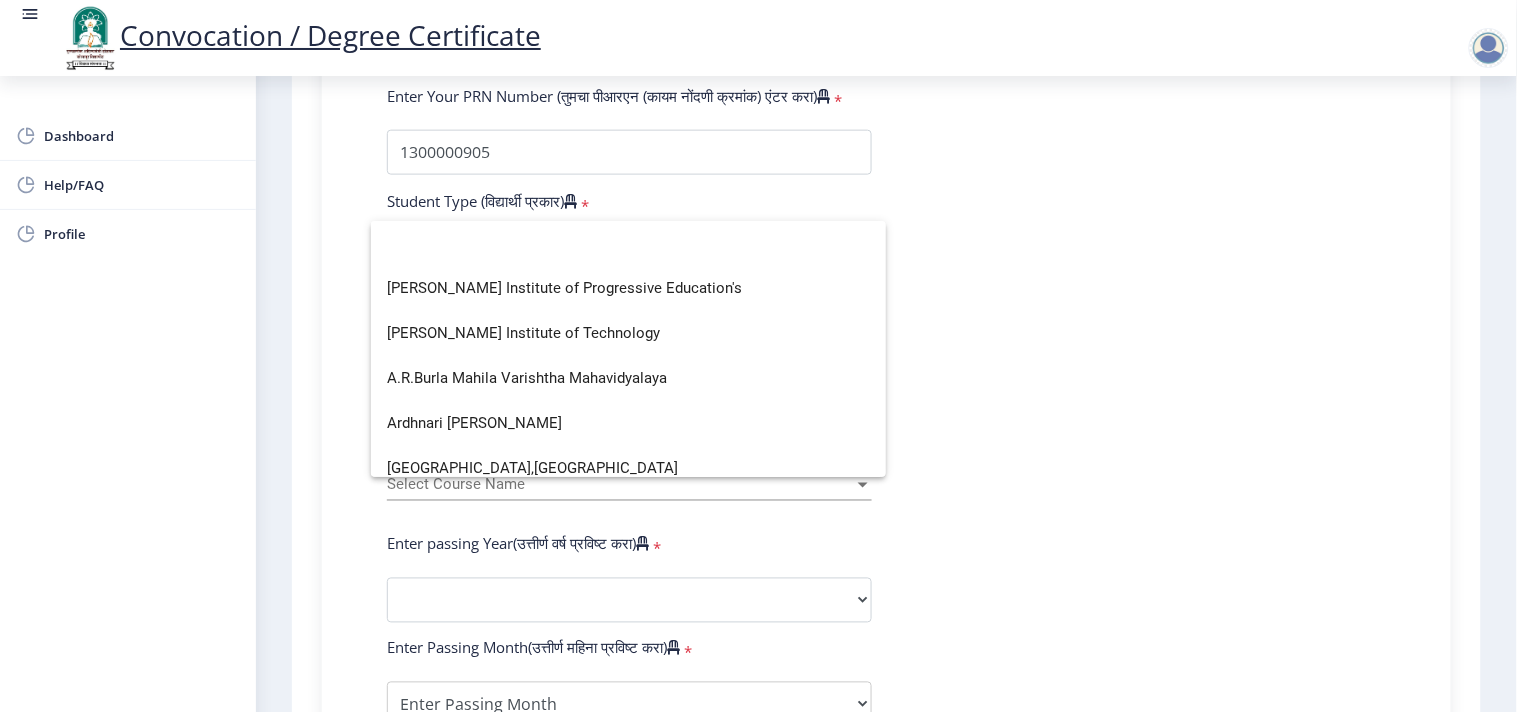 type 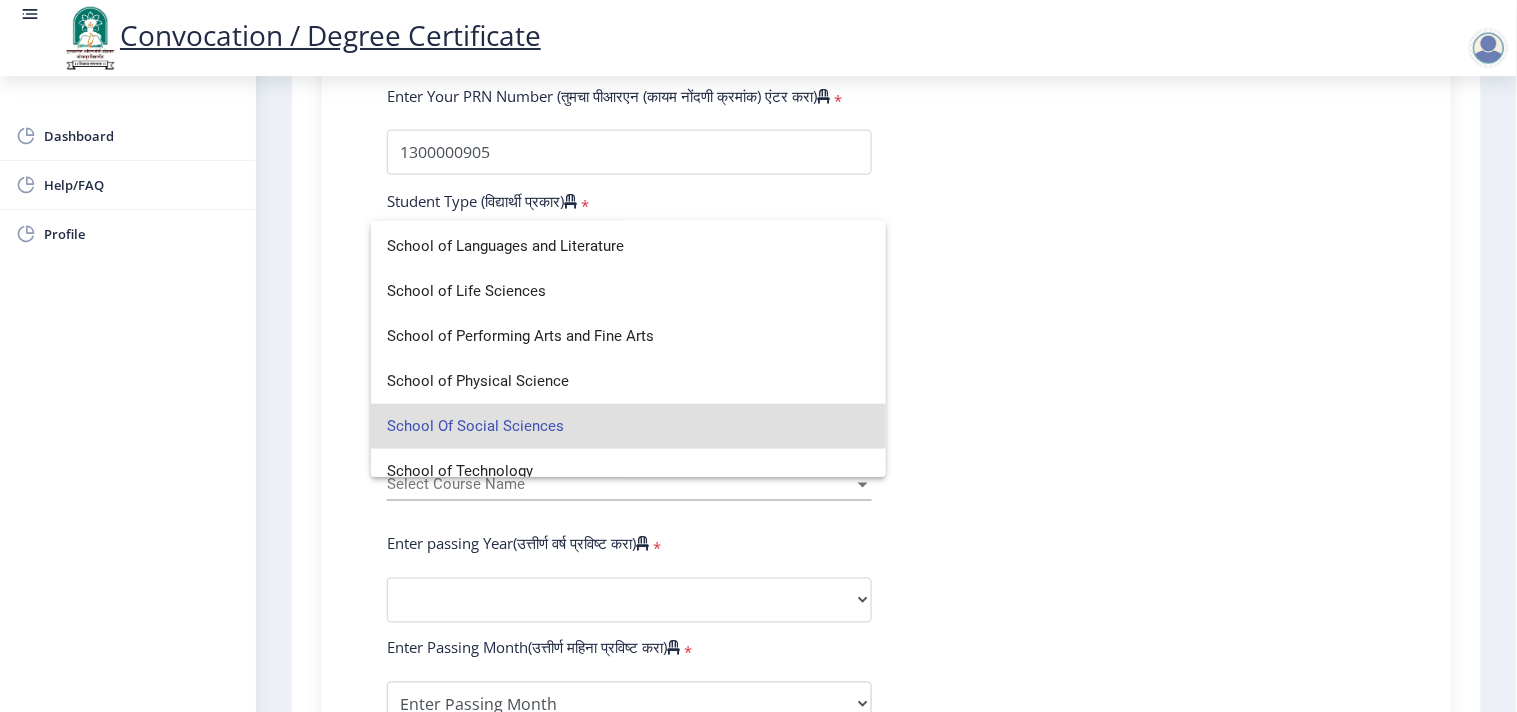scroll, scrollTop: 4473, scrollLeft: 0, axis: vertical 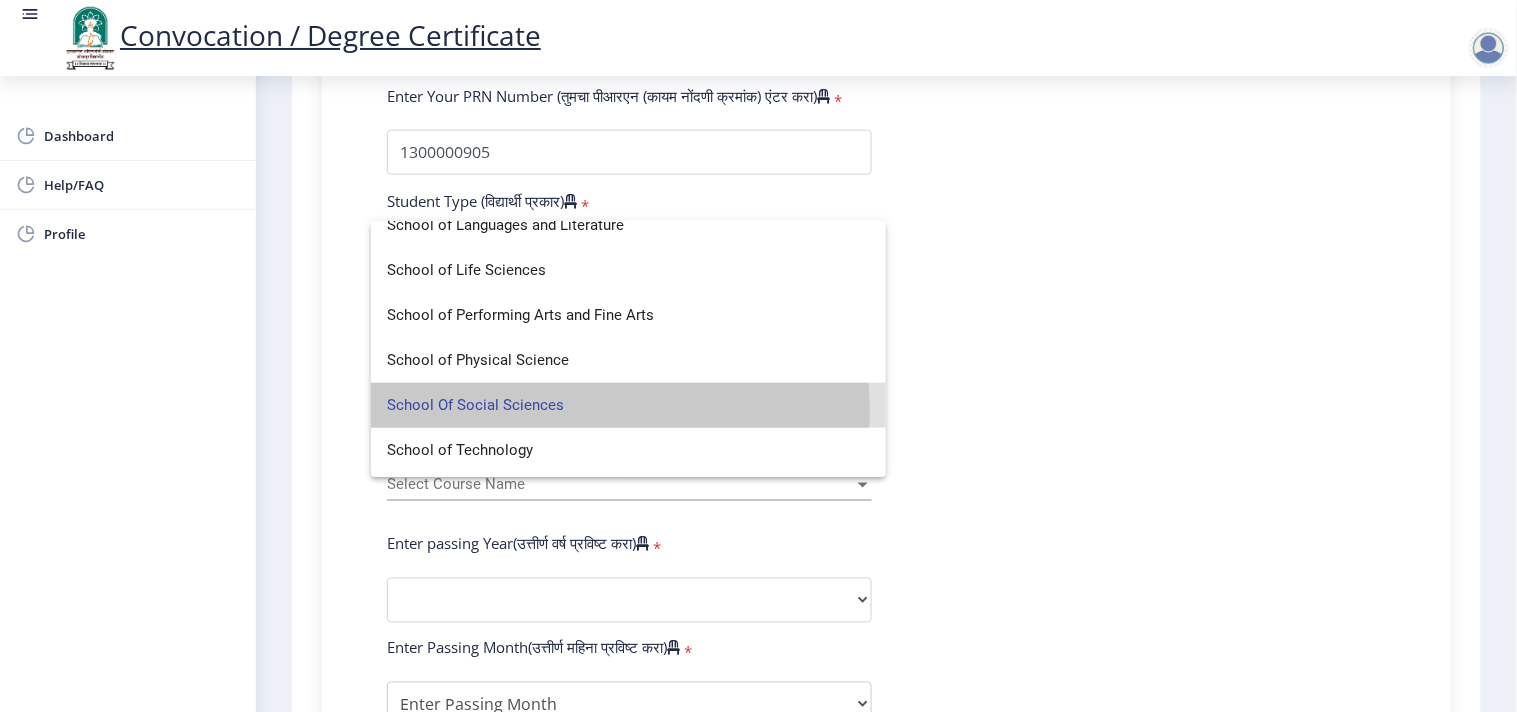 click on "School Of Social Sciences" at bounding box center [628, 405] 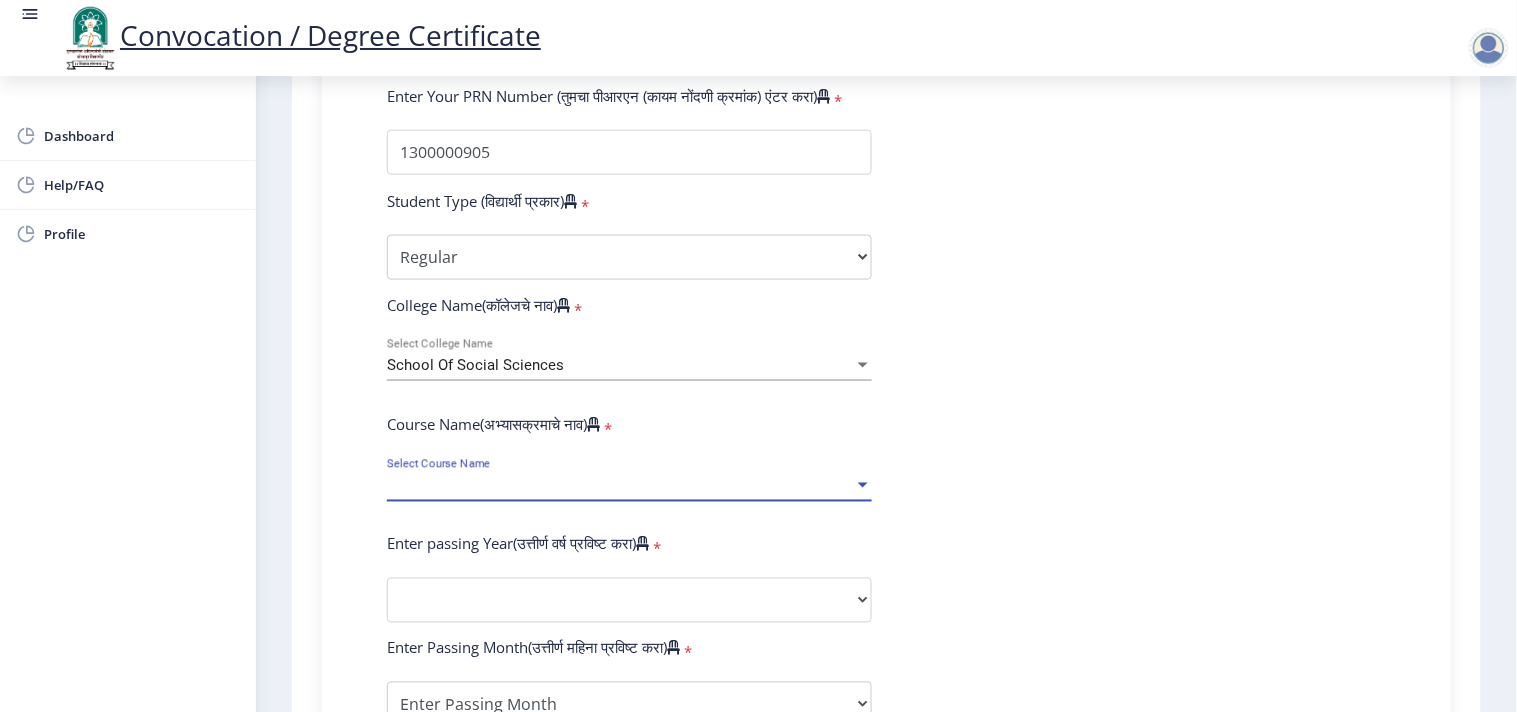 click on "Select Course Name" at bounding box center [620, 485] 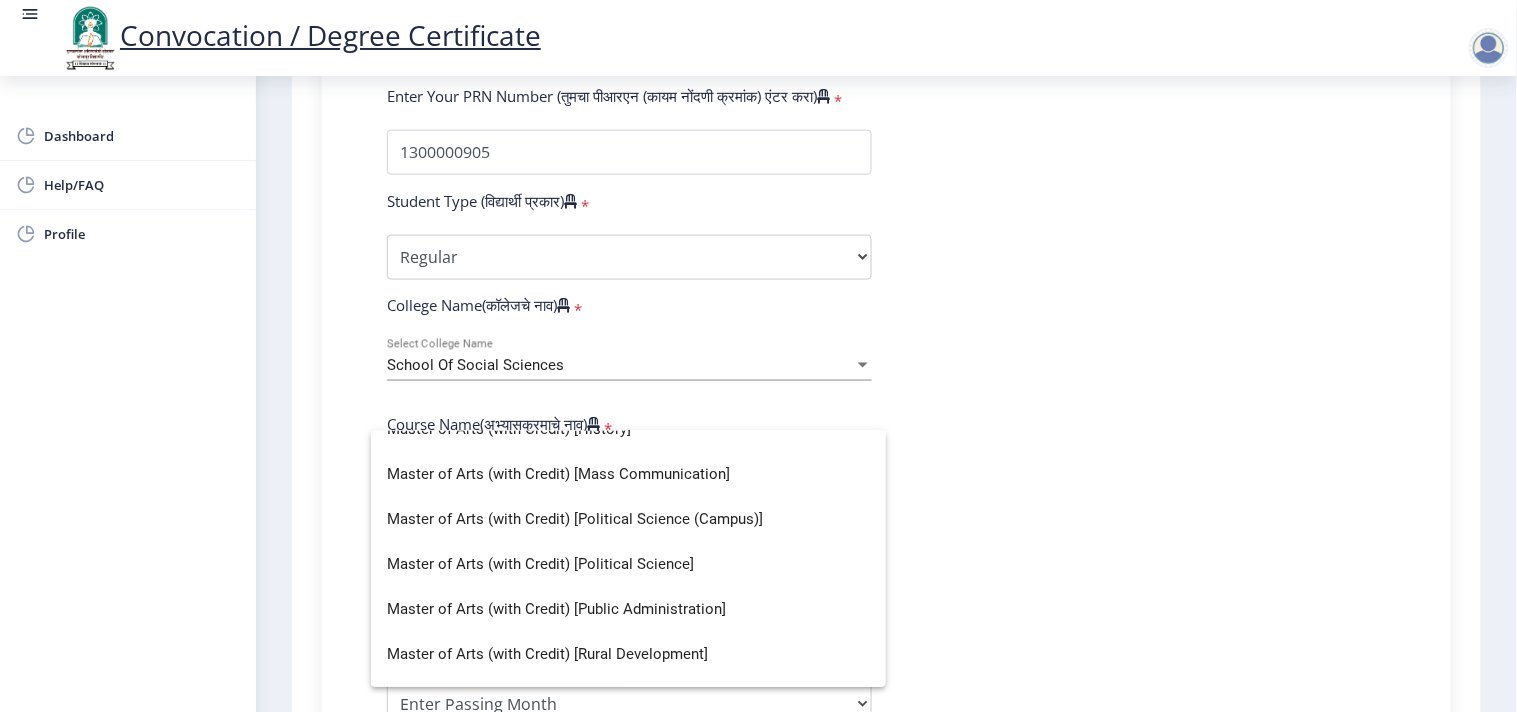 scroll, scrollTop: 577, scrollLeft: 0, axis: vertical 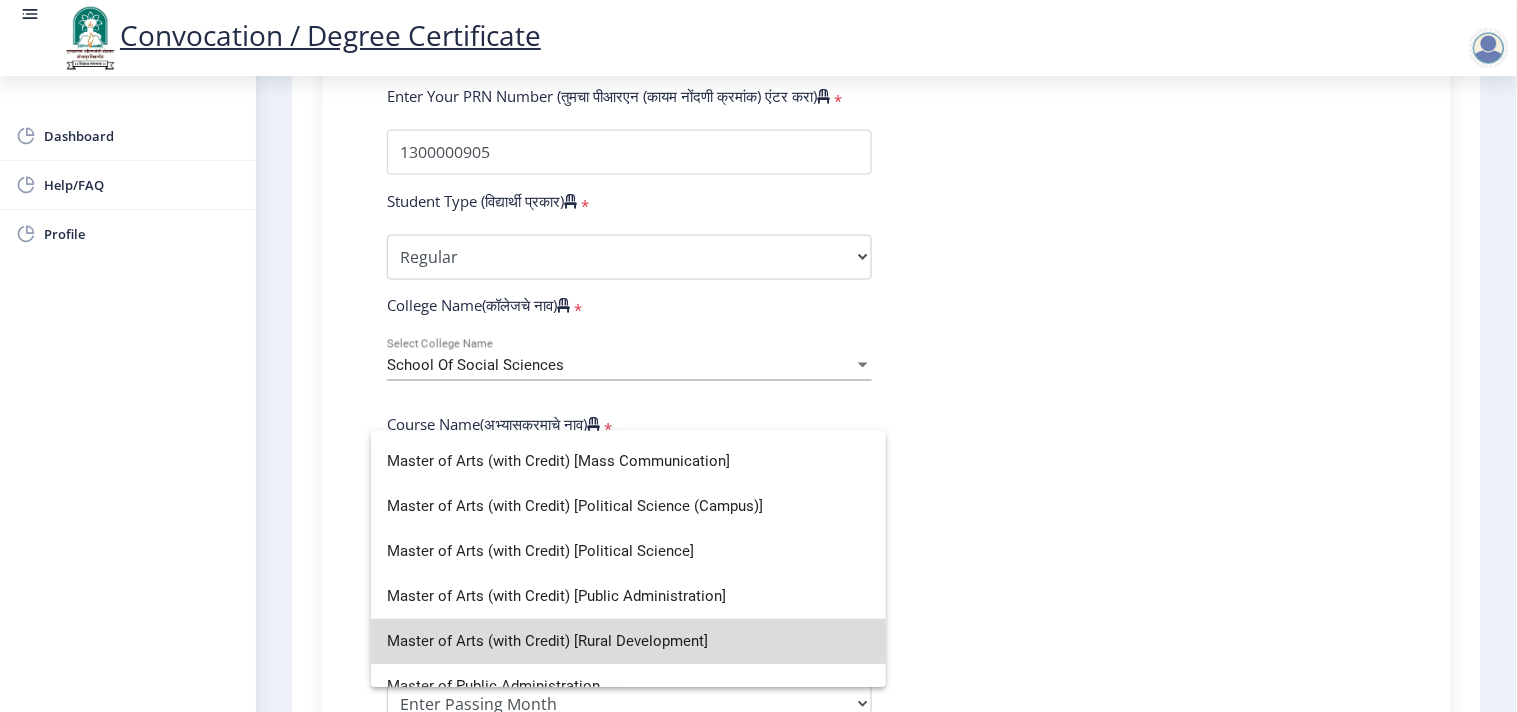 click on "Master of Arts (with Credit) [Rural Development]" at bounding box center (628, 641) 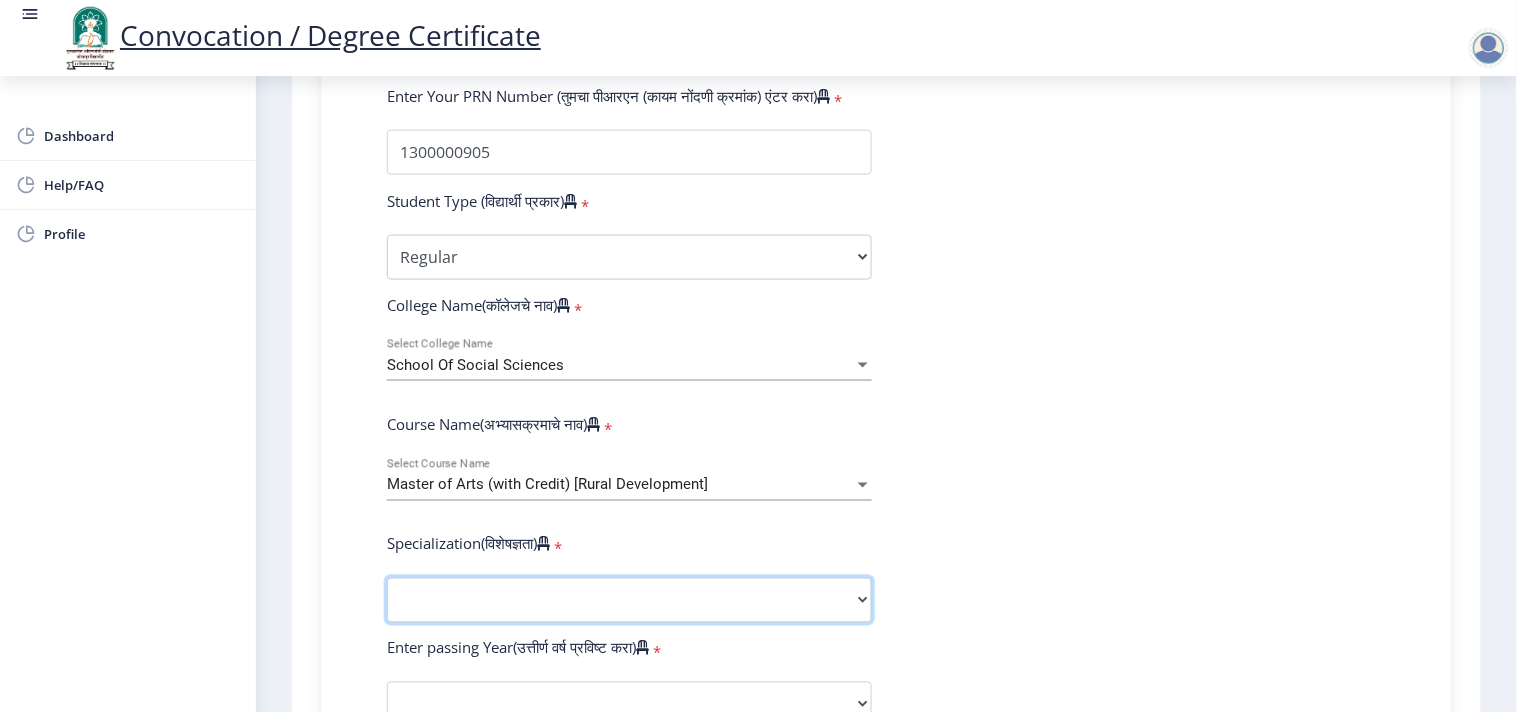click on "Specialization English Hindi Marathi Urdu Ancient Indian History Culture & Archaeology Clinical Psychology Economics History Mass Communication Political Science Rural Development Sanskrit Sociology Applied Economics Kannada Geography Music (Tabla/Pakhavaj) Pali Prakrit Other" at bounding box center (629, 600) 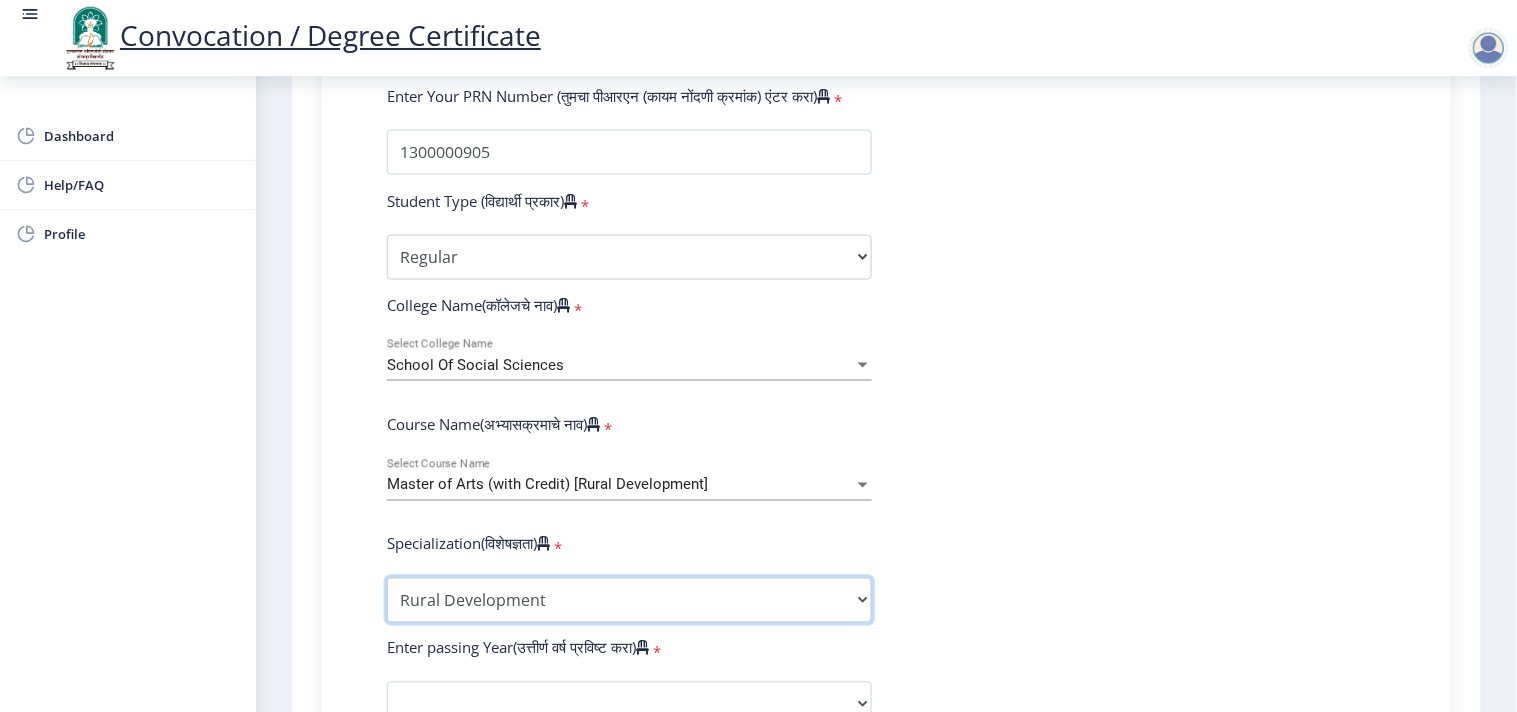 click on "Specialization English Hindi Marathi Urdu Ancient Indian History Culture & Archaeology Clinical Psychology Economics History Mass Communication Political Science Rural Development Sanskrit Sociology Applied Economics Kannada Geography Music (Tabla/Pakhavaj) Pali Prakrit Other" at bounding box center (629, 600) 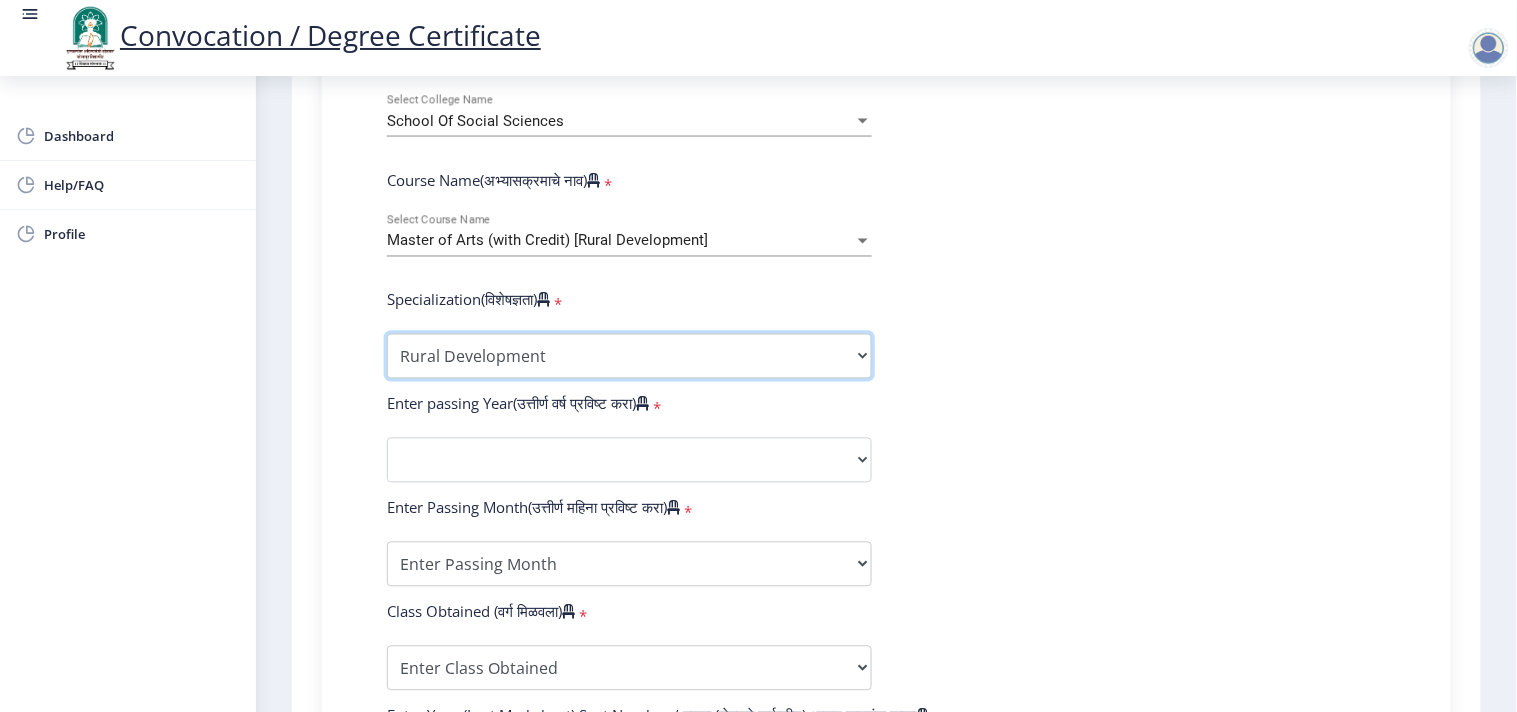 scroll, scrollTop: 814, scrollLeft: 0, axis: vertical 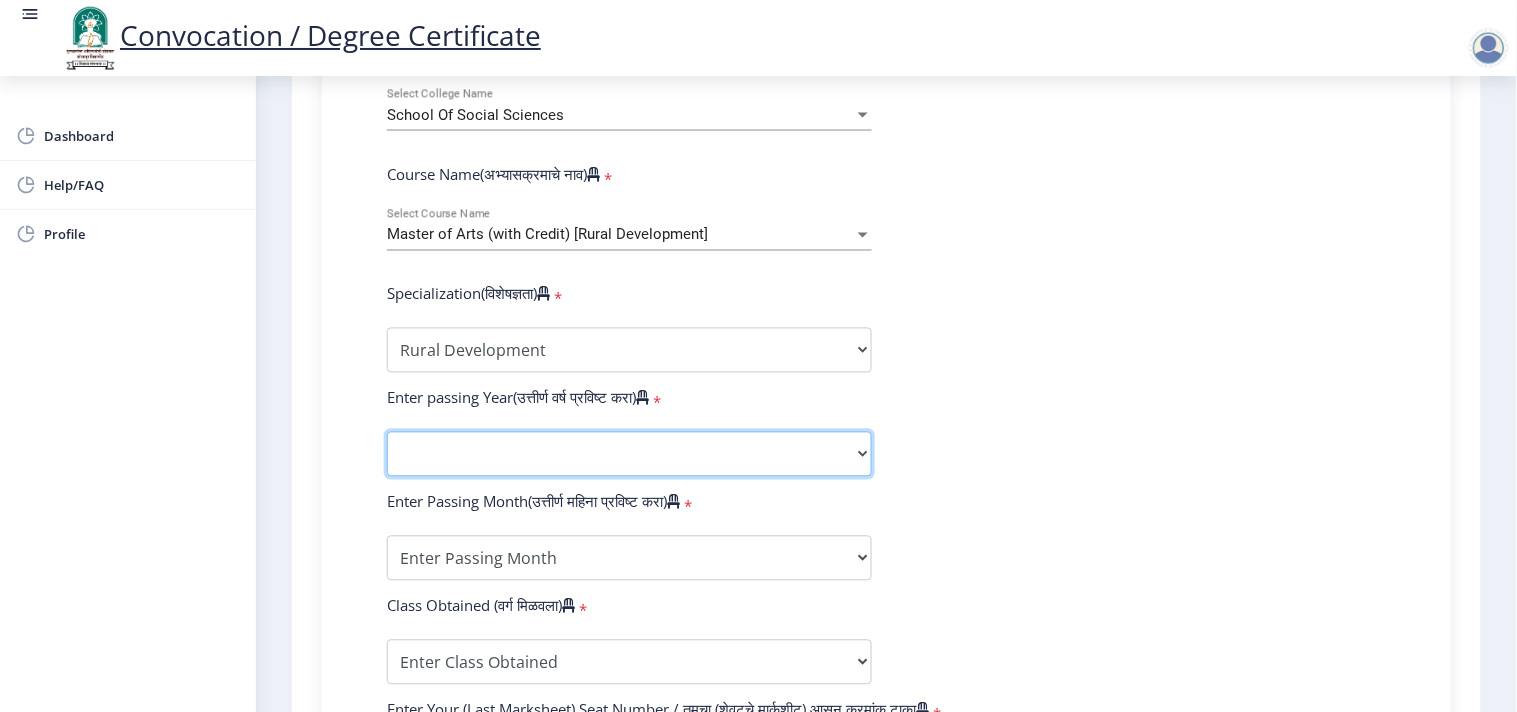 click on "2025   2024   2023   2022   2021   2020   2019   2018   2017   2016   2015   2014   2013   2012   2011   2010   2009   2008   2007   2006   2005   2004   2003   2002   2001   2000   1999   1998   1997   1996   1995   1994   1993   1992   1991   1990   1989   1988   1987   1986   1985   1984   1983   1982   1981   1980   1979   1978   1977   1976" 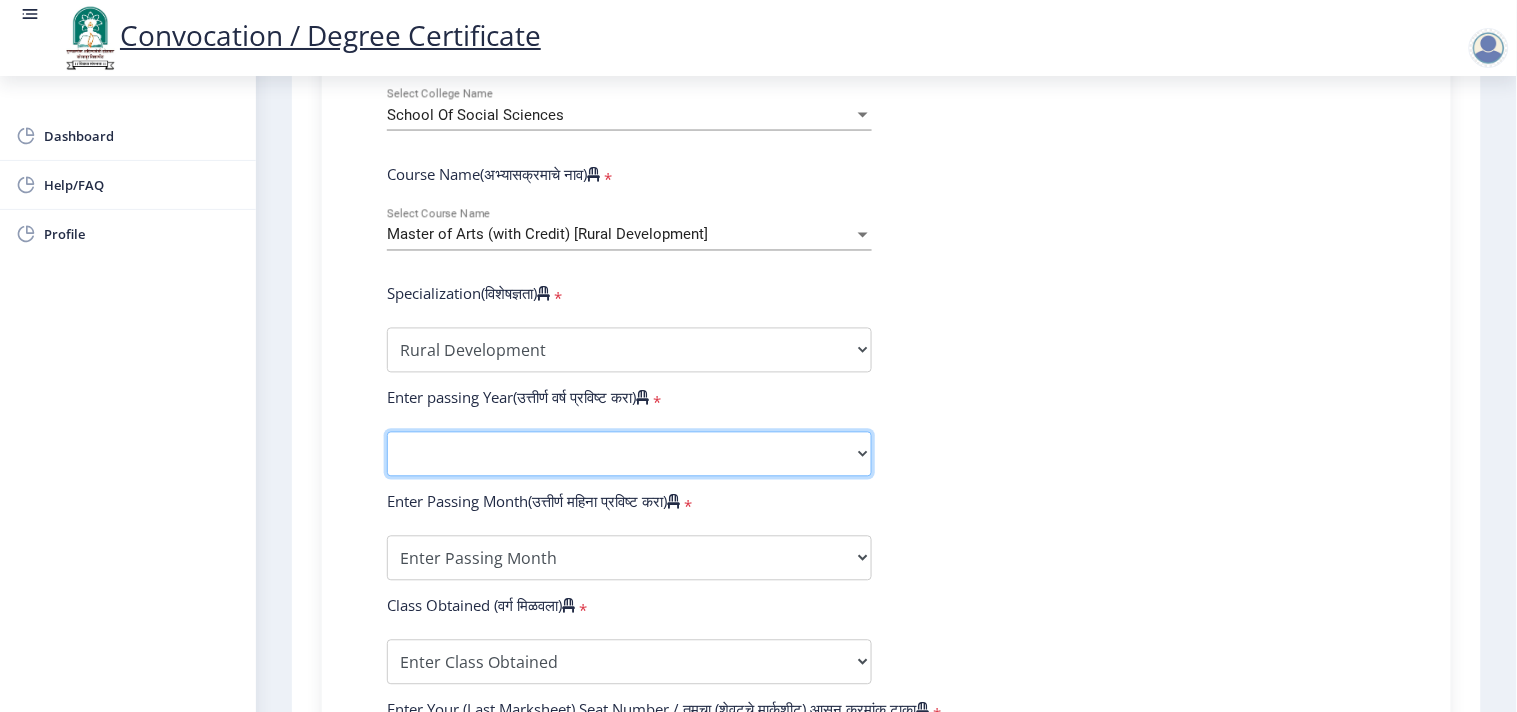 click on "2025   2024   2023   2022   2021   2020   2019   2018   2017   2016   2015   2014   2013   2012   2011   2010   2009   2008   2007   2006   2005   2004   2003   2002   2001   2000   1999   1998   1997   1996   1995   1994   1993   1992   1991   1990   1989   1988   1987   1986   1985   1984   1983   1982   1981   1980   1979   1978   1977   1976" 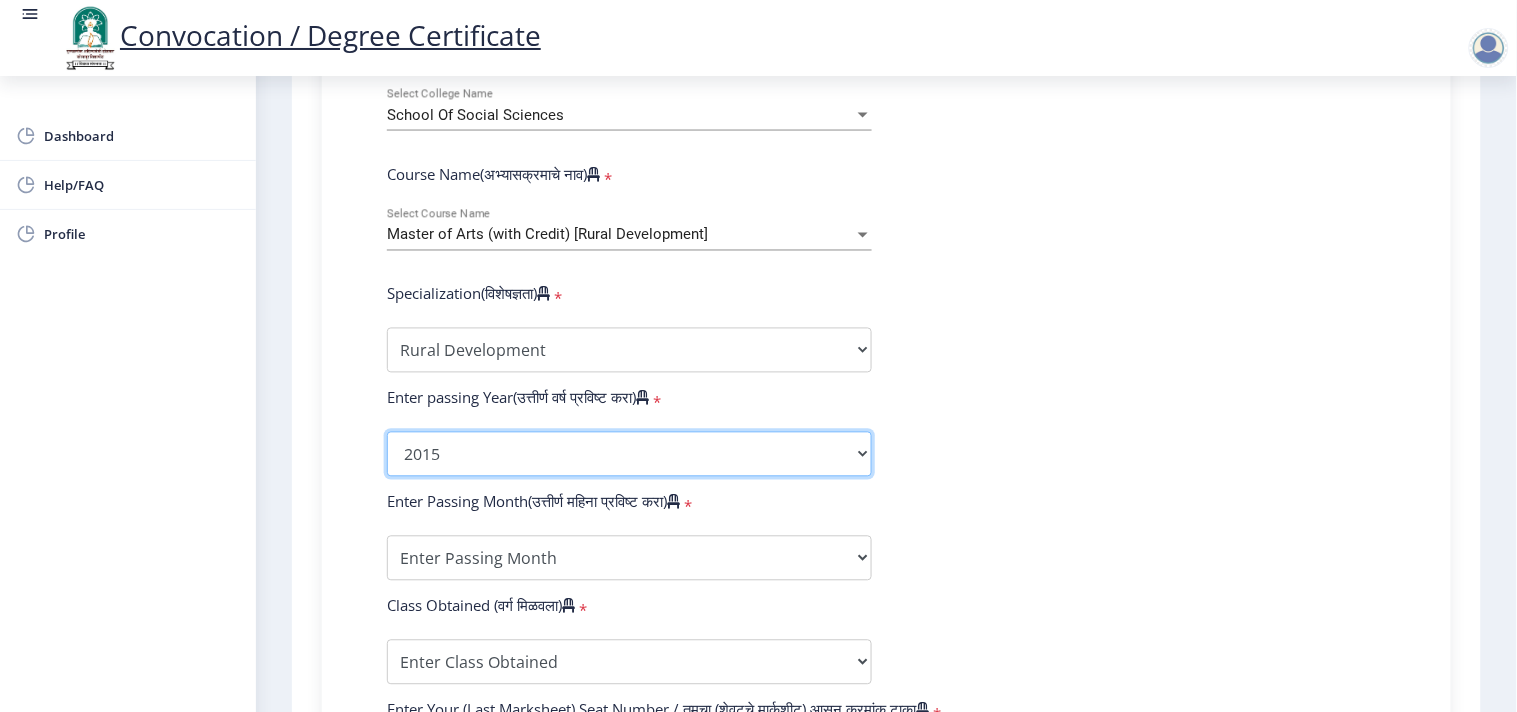 click on "2025   2024   2023   2022   2021   2020   2019   2018   2017   2016   2015   2014   2013   2012   2011   2010   2009   2008   2007   2006   2005   2004   2003   2002   2001   2000   1999   1998   1997   1996   1995   1994   1993   1992   1991   1990   1989   1988   1987   1986   1985   1984   1983   1982   1981   1980   1979   1978   1977   1976" 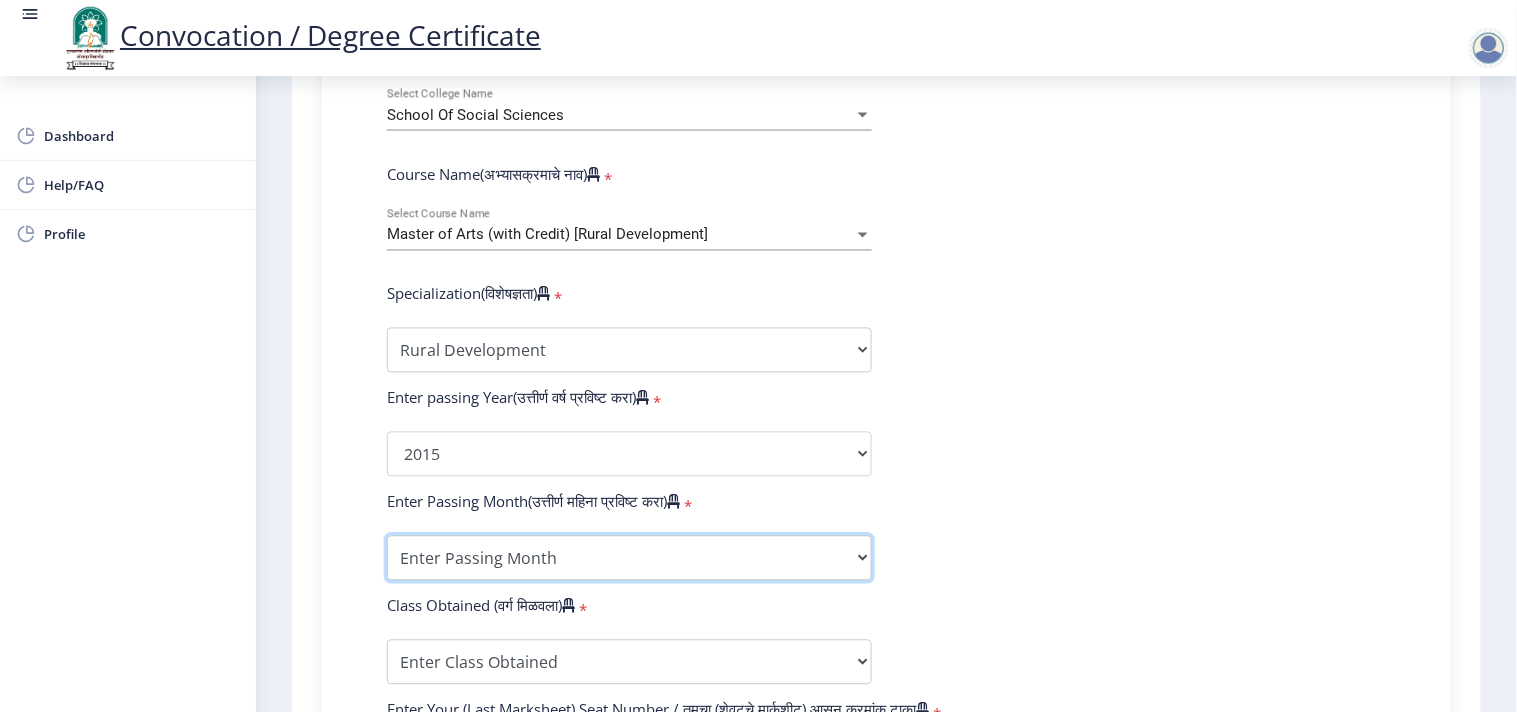 click on "Enter Passing Month March April May October November December" at bounding box center (629, 558) 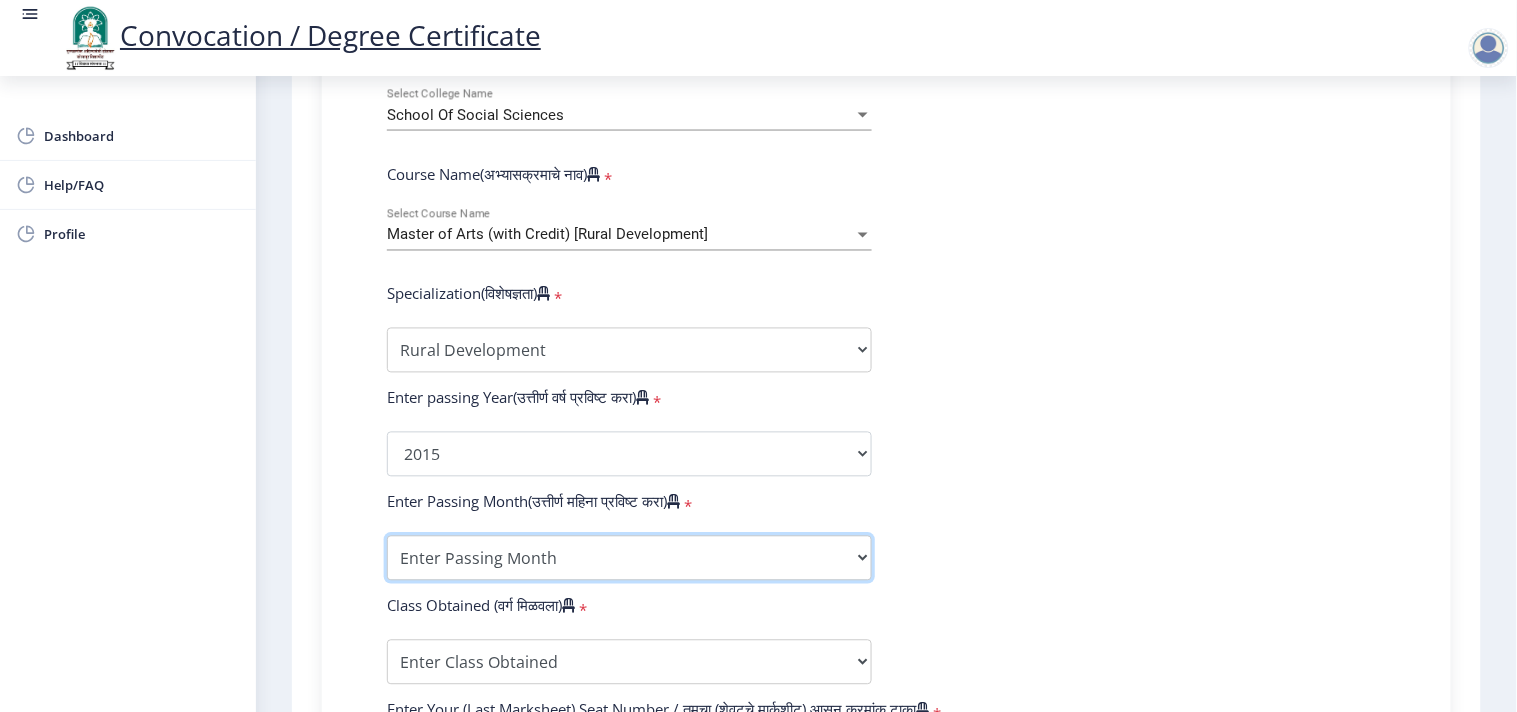 select on "May" 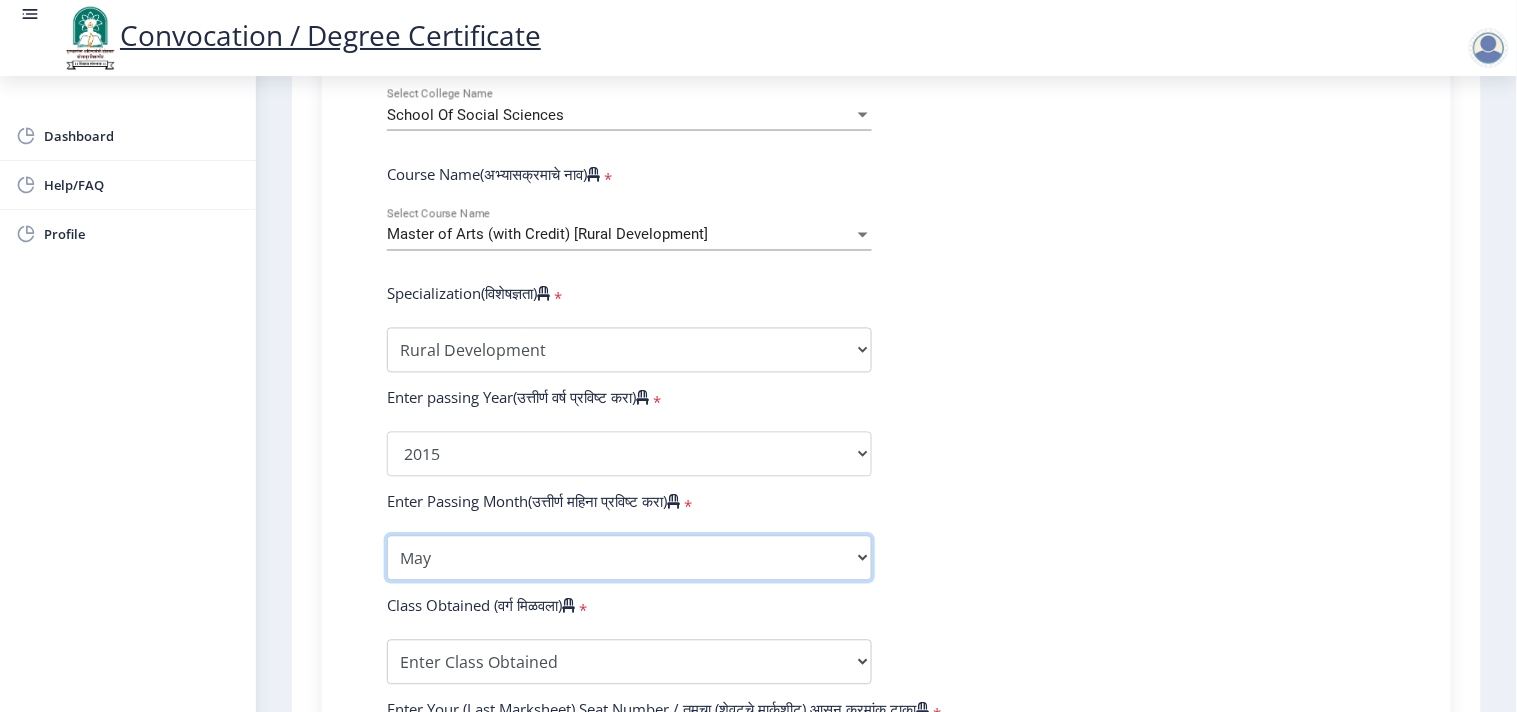 click on "Enter Passing Month March April May October November December" at bounding box center (629, 558) 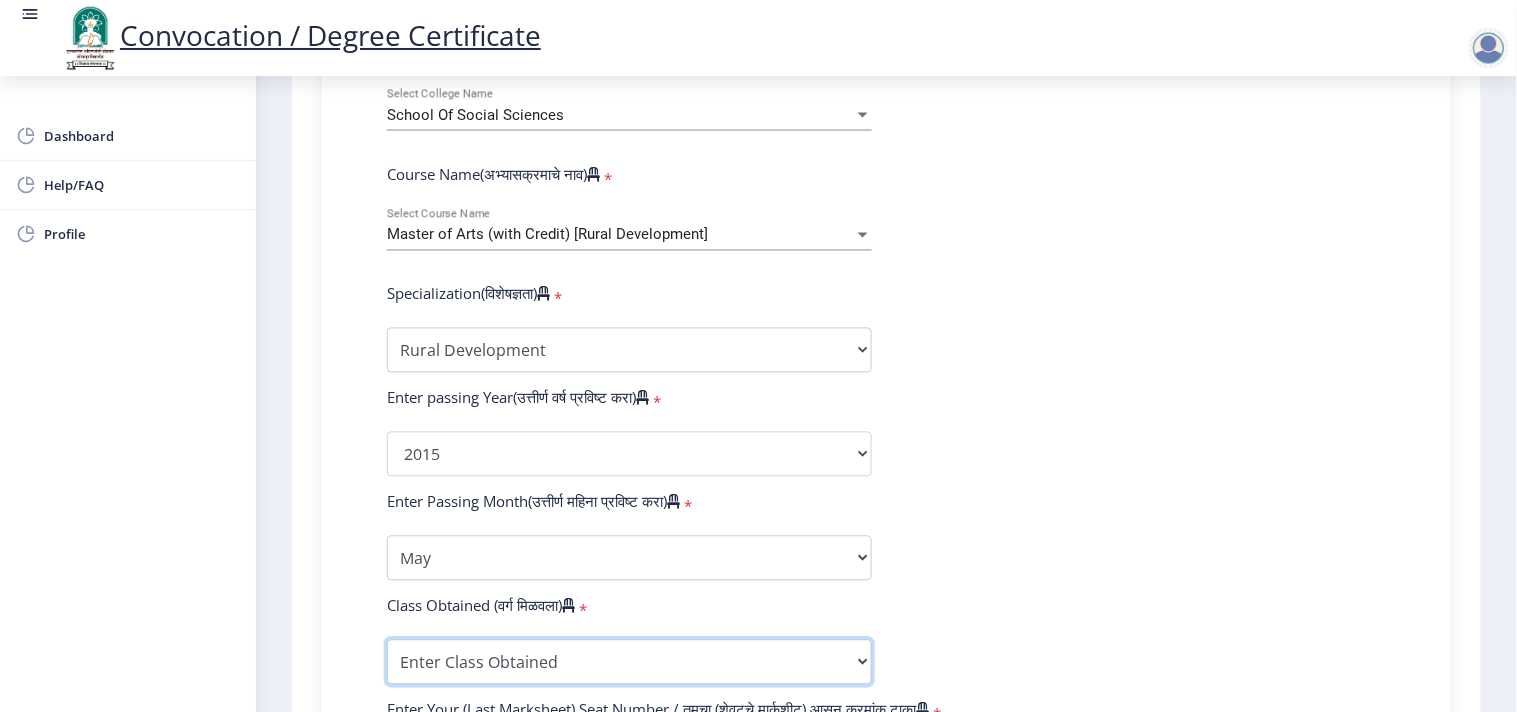 click on "Enter Class Obtained FIRST CLASS WITH DISTINCTION FIRST CLASS HIGHER SECOND CLASS SECOND CLASS PASS CLASS Grade O Grade A+ Grade A Grade B+ Grade B Grade C+ Grade C Grade D Grade E" at bounding box center [629, 662] 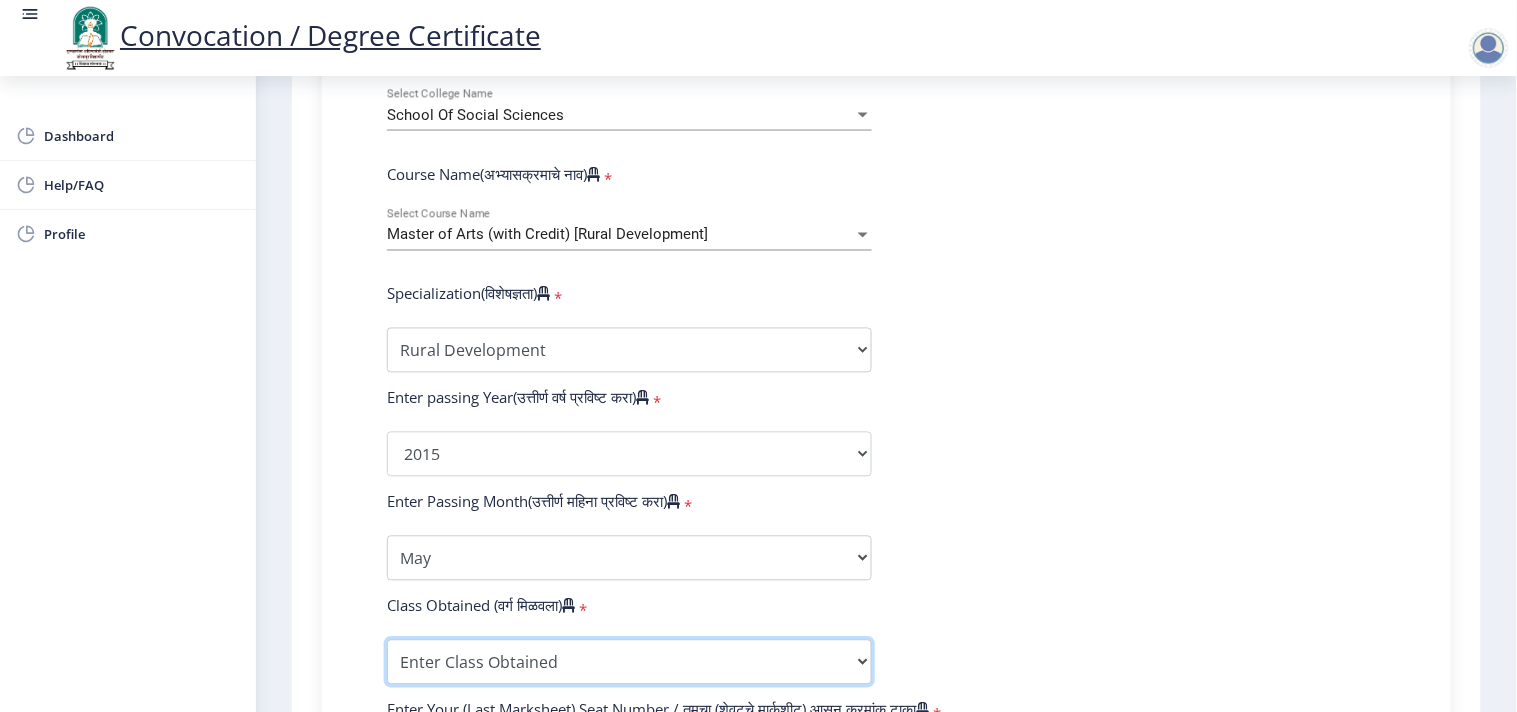 click on "Enter Class Obtained FIRST CLASS WITH DISTINCTION FIRST CLASS HIGHER SECOND CLASS SECOND CLASS PASS CLASS Grade O Grade A+ Grade A Grade B+ Grade B Grade C+ Grade C Grade D Grade E" at bounding box center (629, 662) 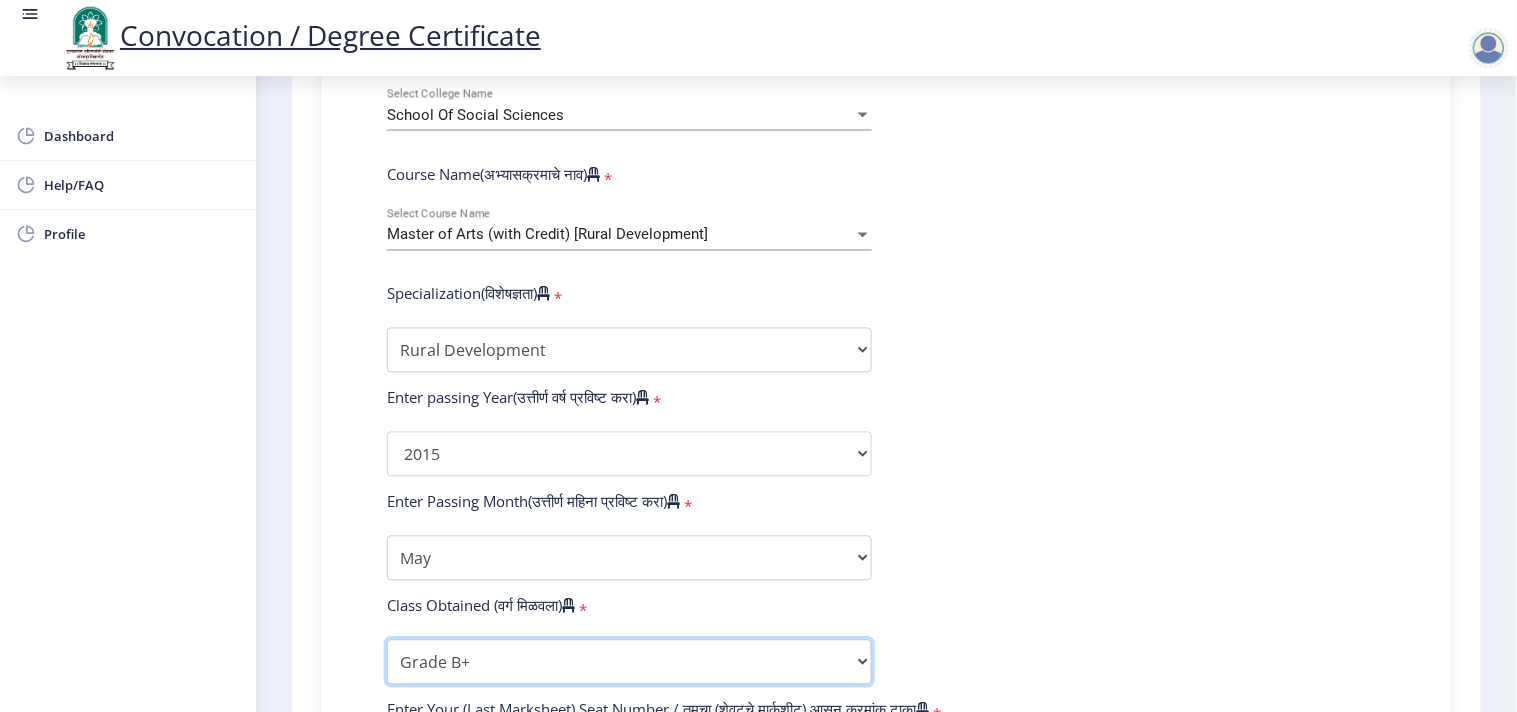 click on "Enter Class Obtained FIRST CLASS WITH DISTINCTION FIRST CLASS HIGHER SECOND CLASS SECOND CLASS PASS CLASS Grade O Grade A+ Grade A Grade B+ Grade B Grade C+ Grade C Grade D Grade E" at bounding box center [629, 662] 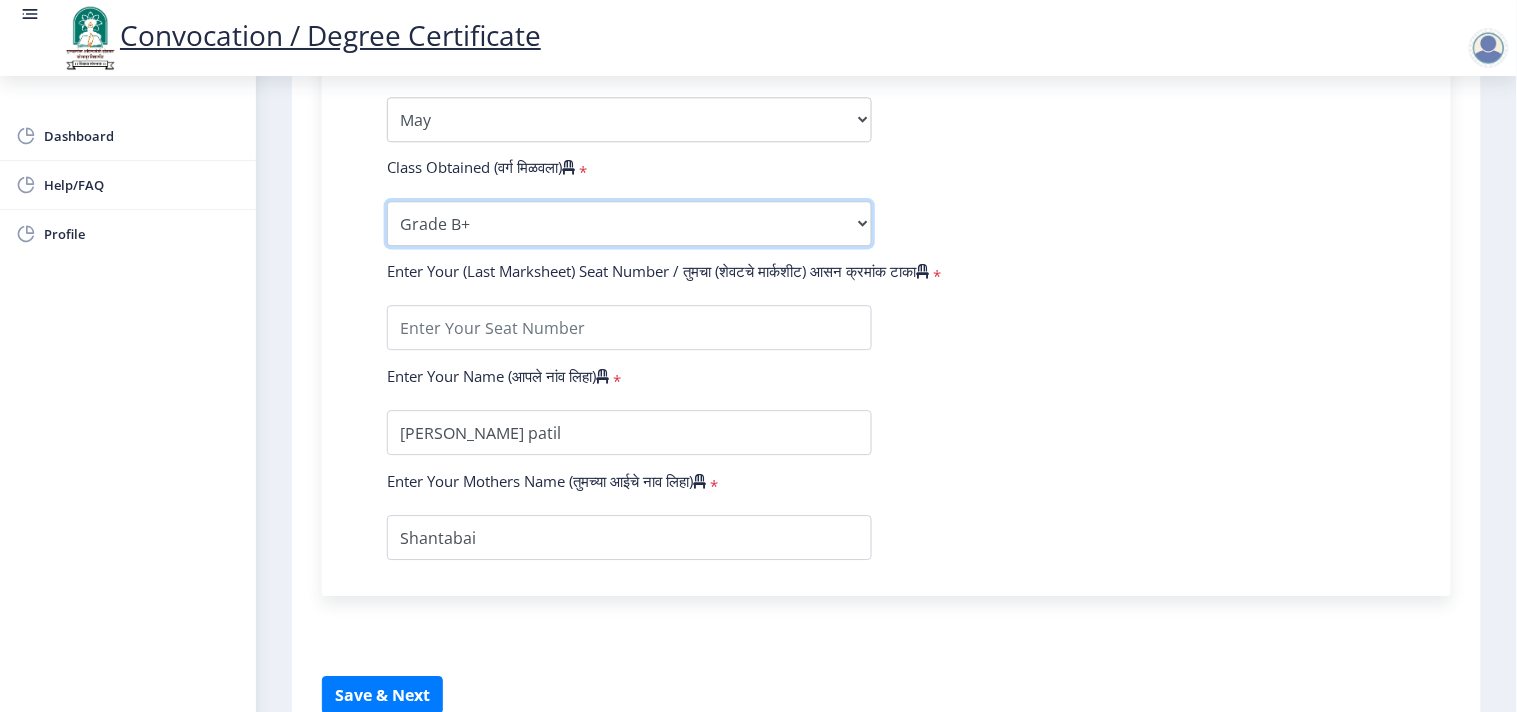 scroll, scrollTop: 1266, scrollLeft: 0, axis: vertical 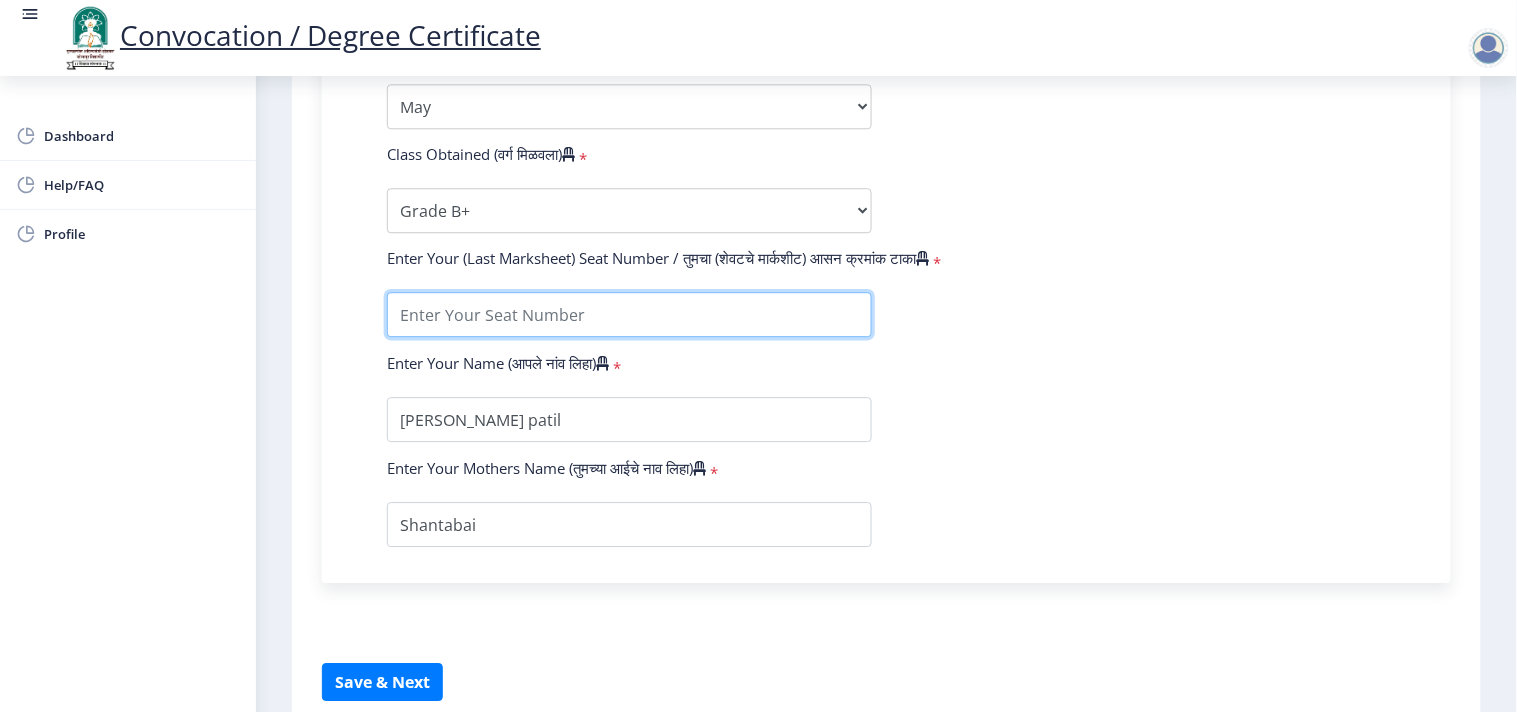 click at bounding box center (629, 314) 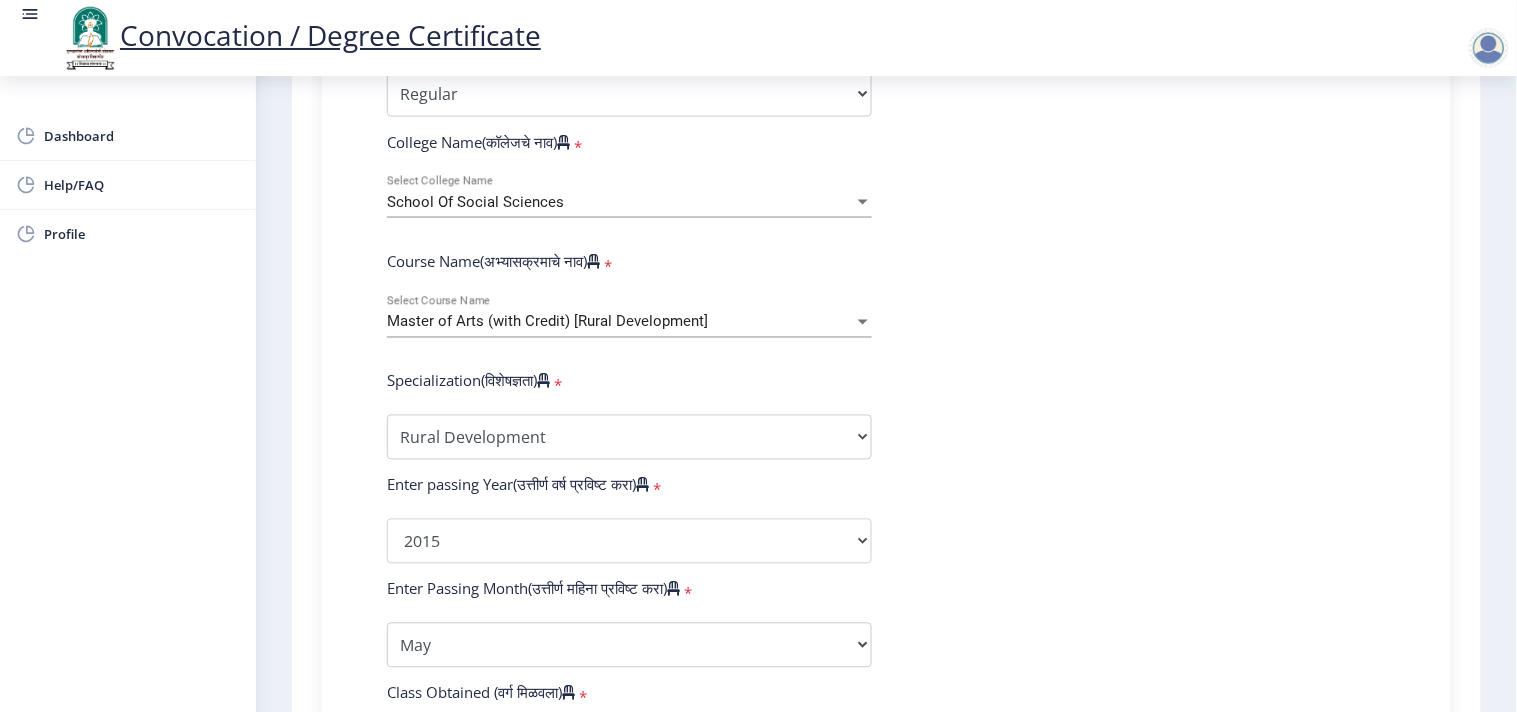 scroll, scrollTop: 643, scrollLeft: 0, axis: vertical 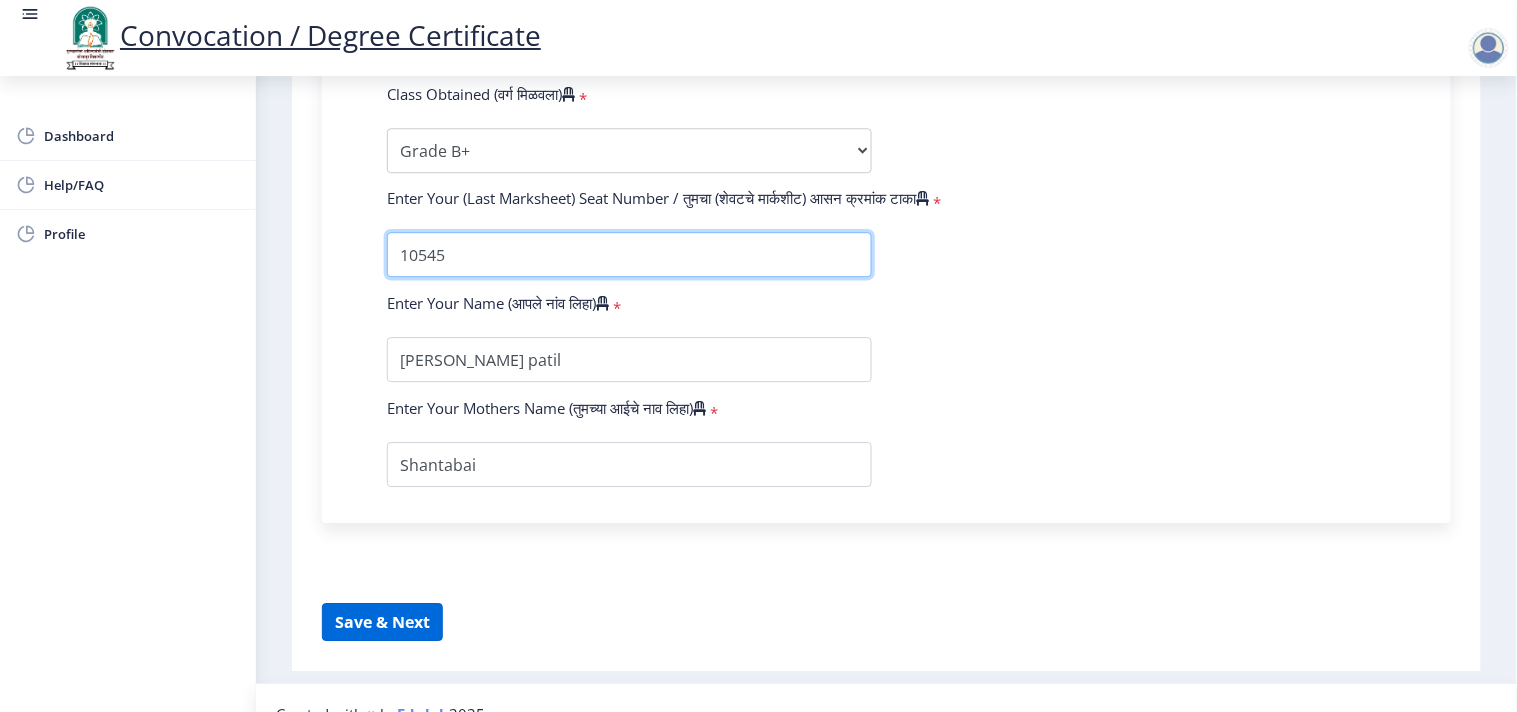 type on "10545" 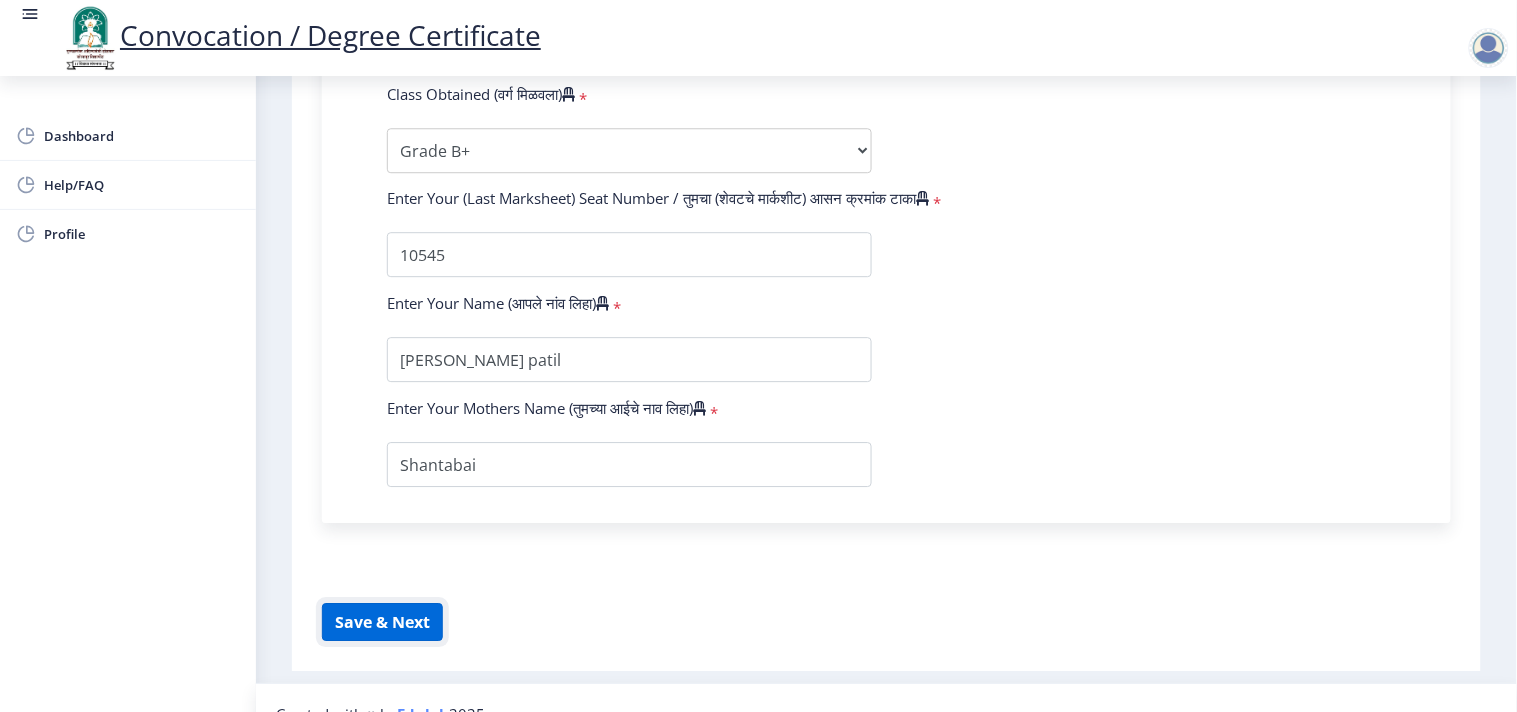 click on "Save & Next" 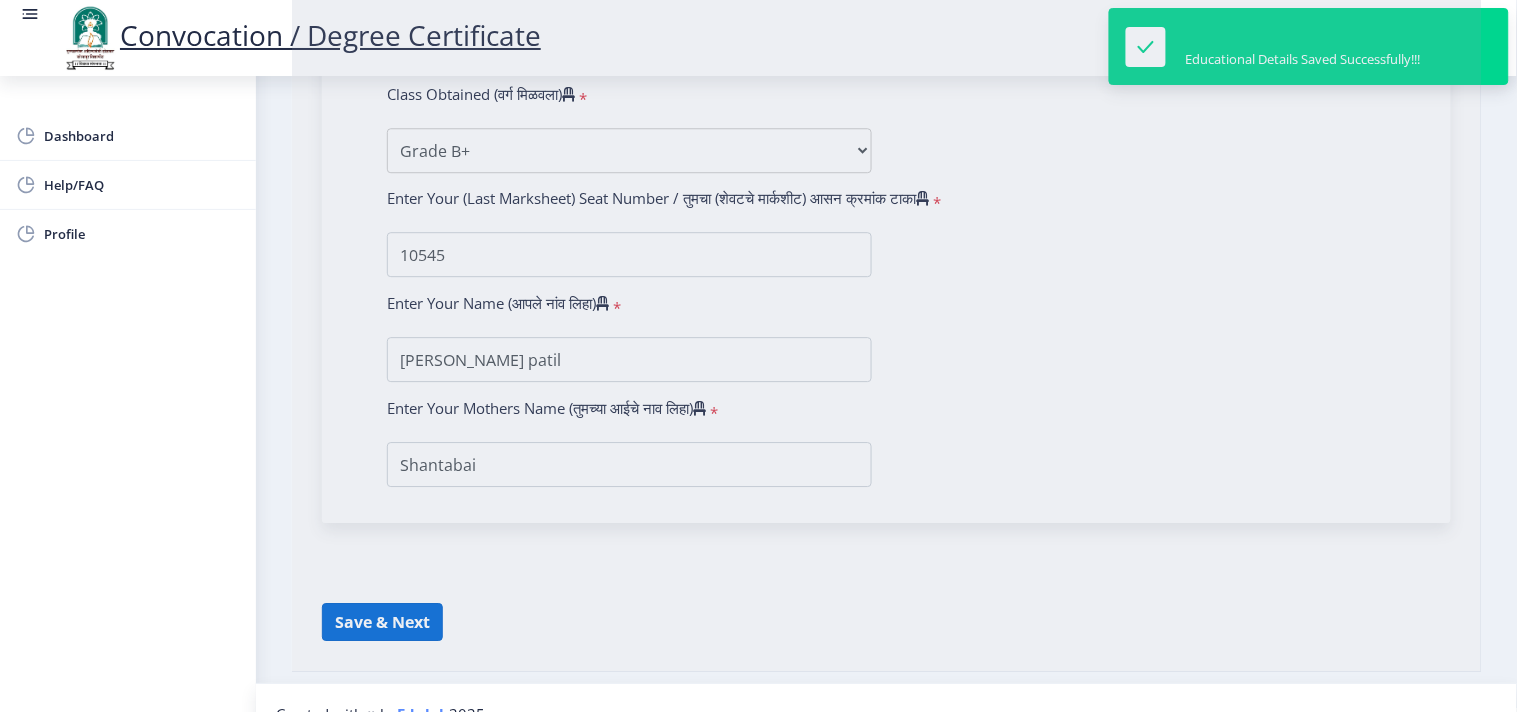 select 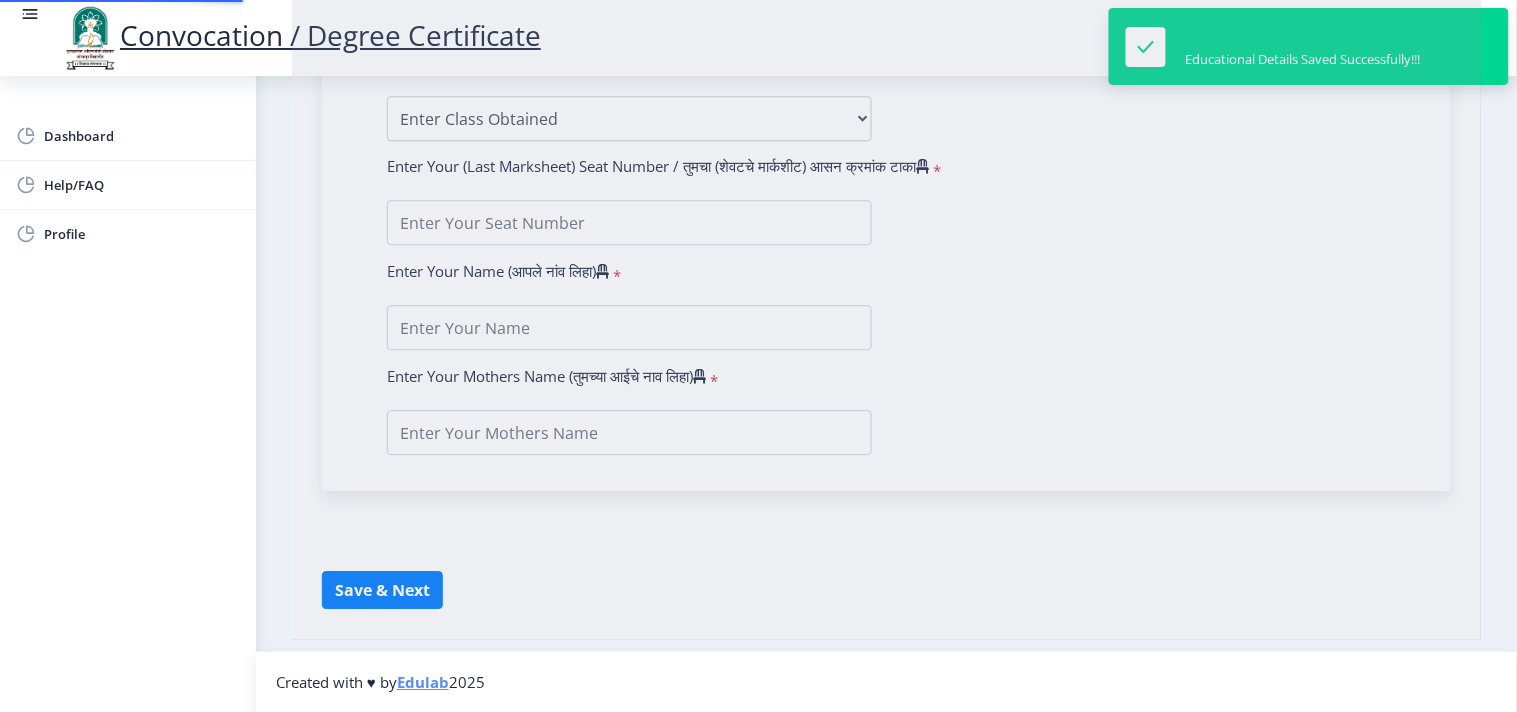 scroll, scrollTop: 0, scrollLeft: 0, axis: both 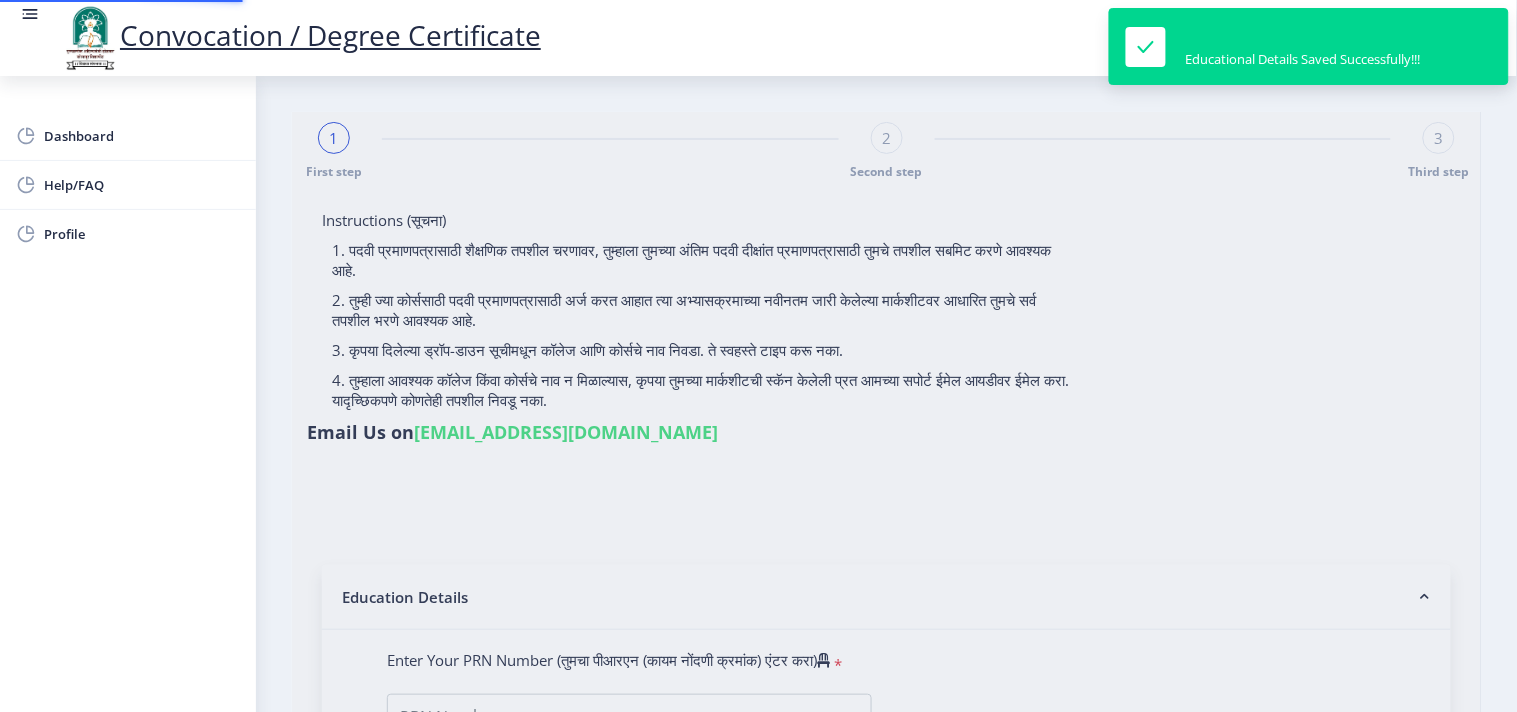 type on "[PERSON_NAME] patil" 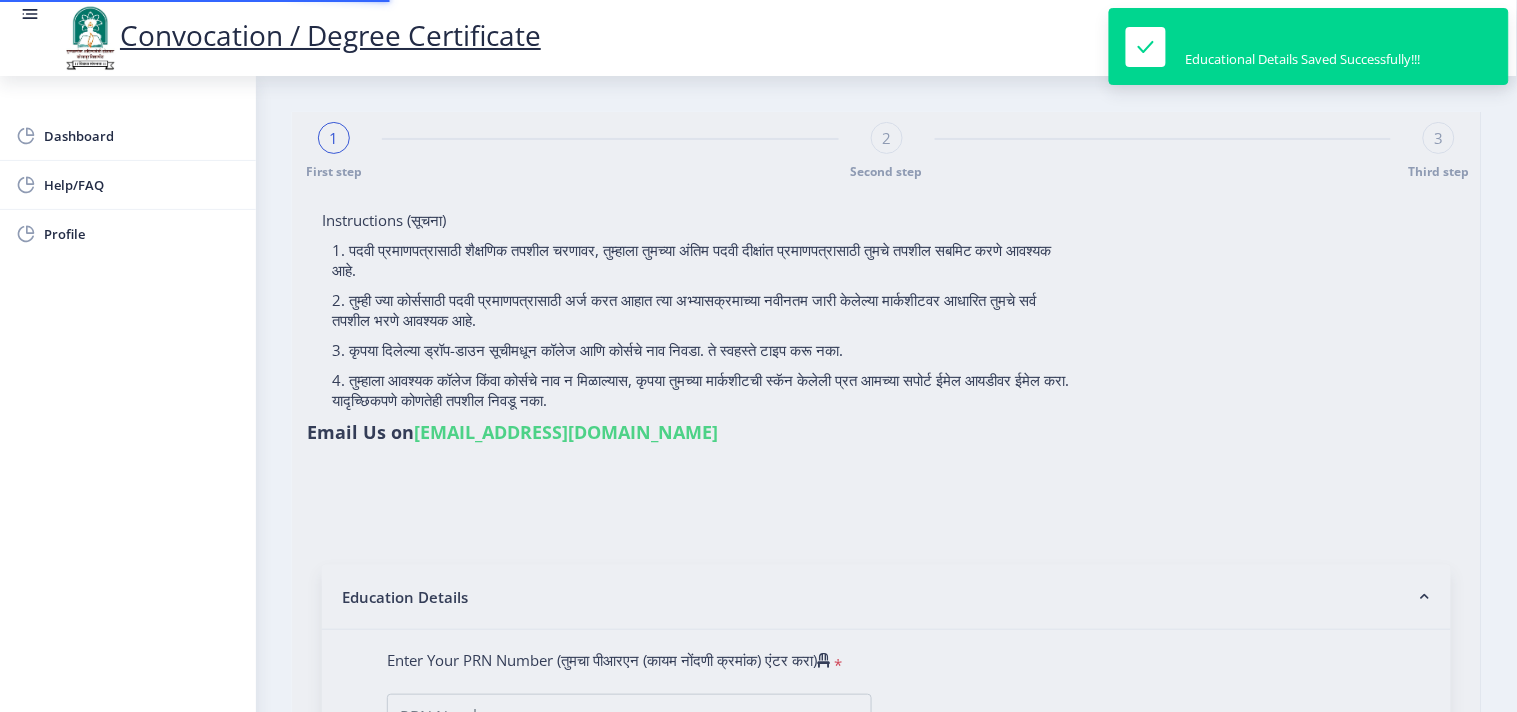 type on "1300000905" 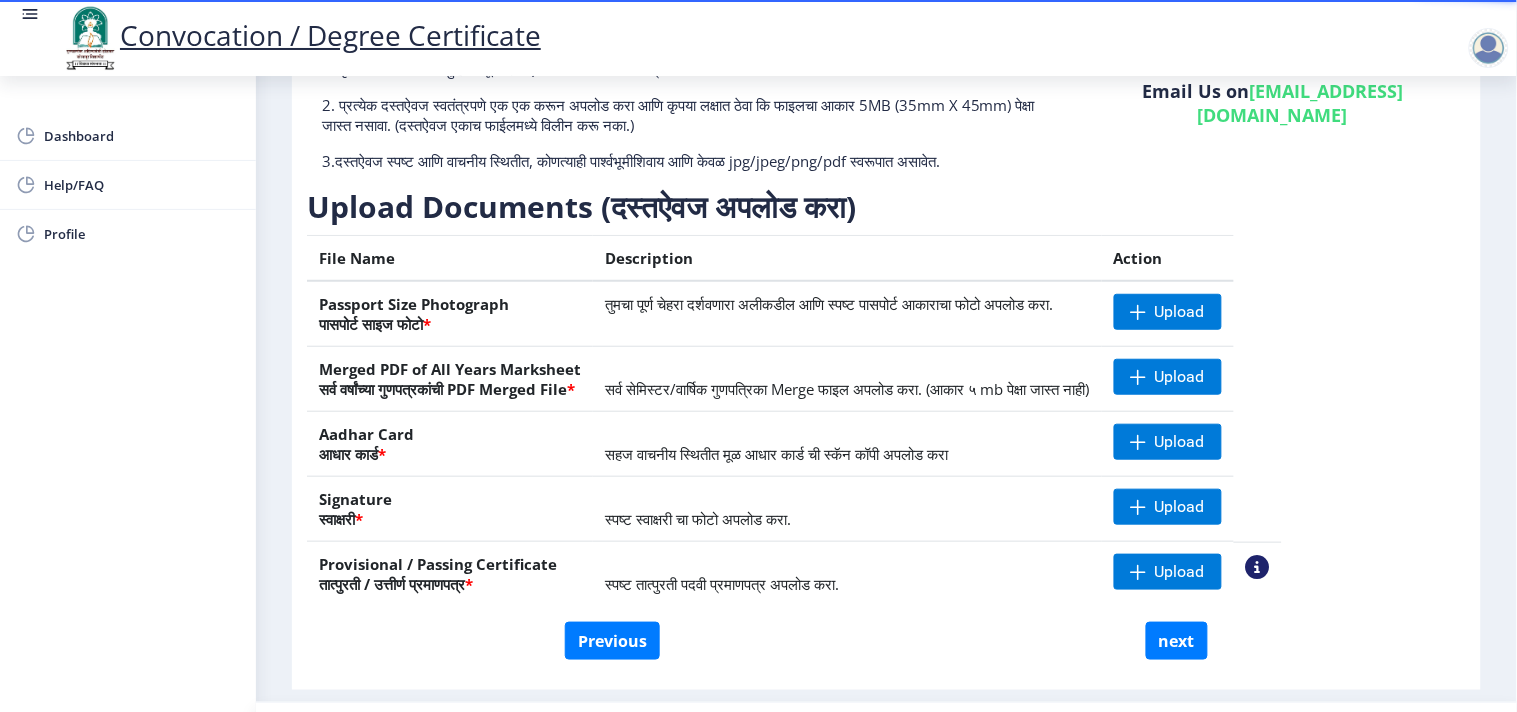 scroll, scrollTop: 181, scrollLeft: 0, axis: vertical 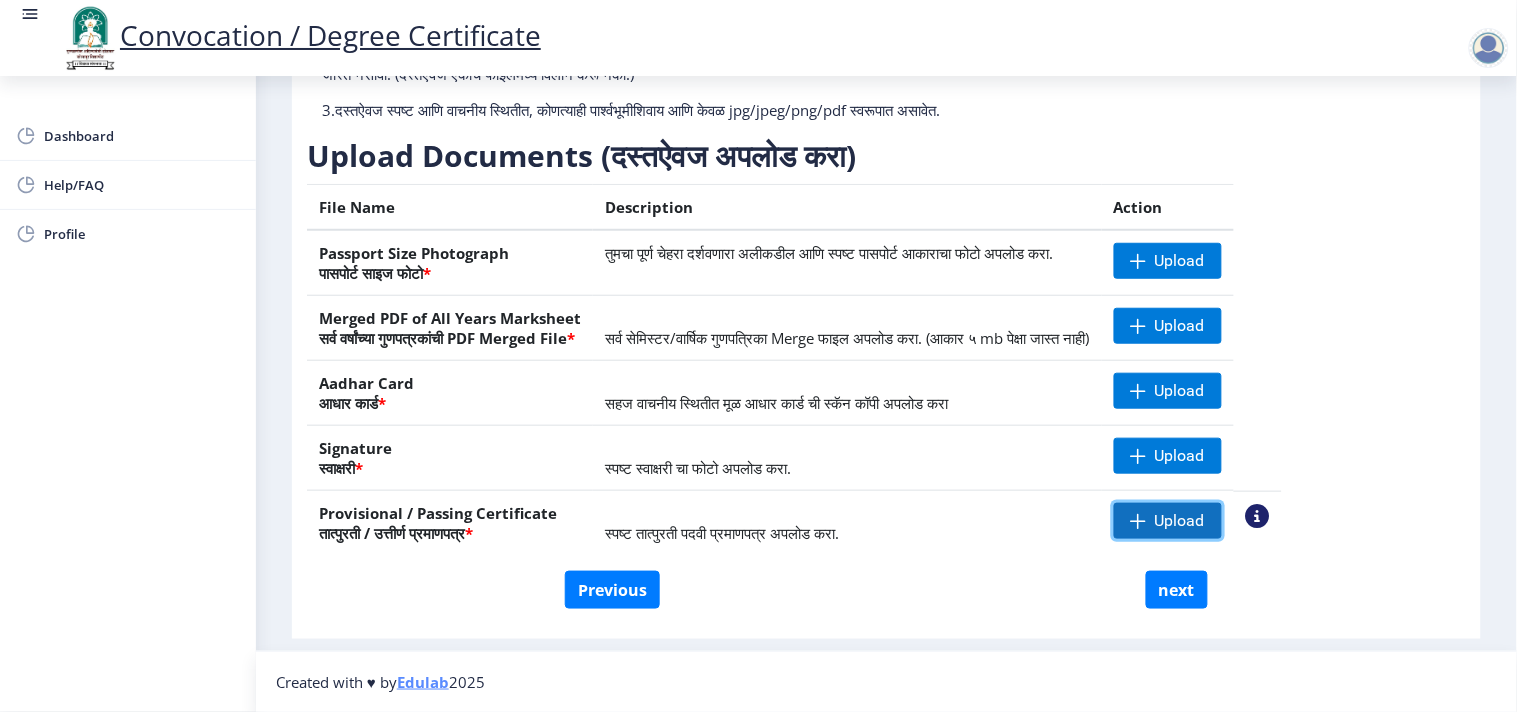 click on "Upload" 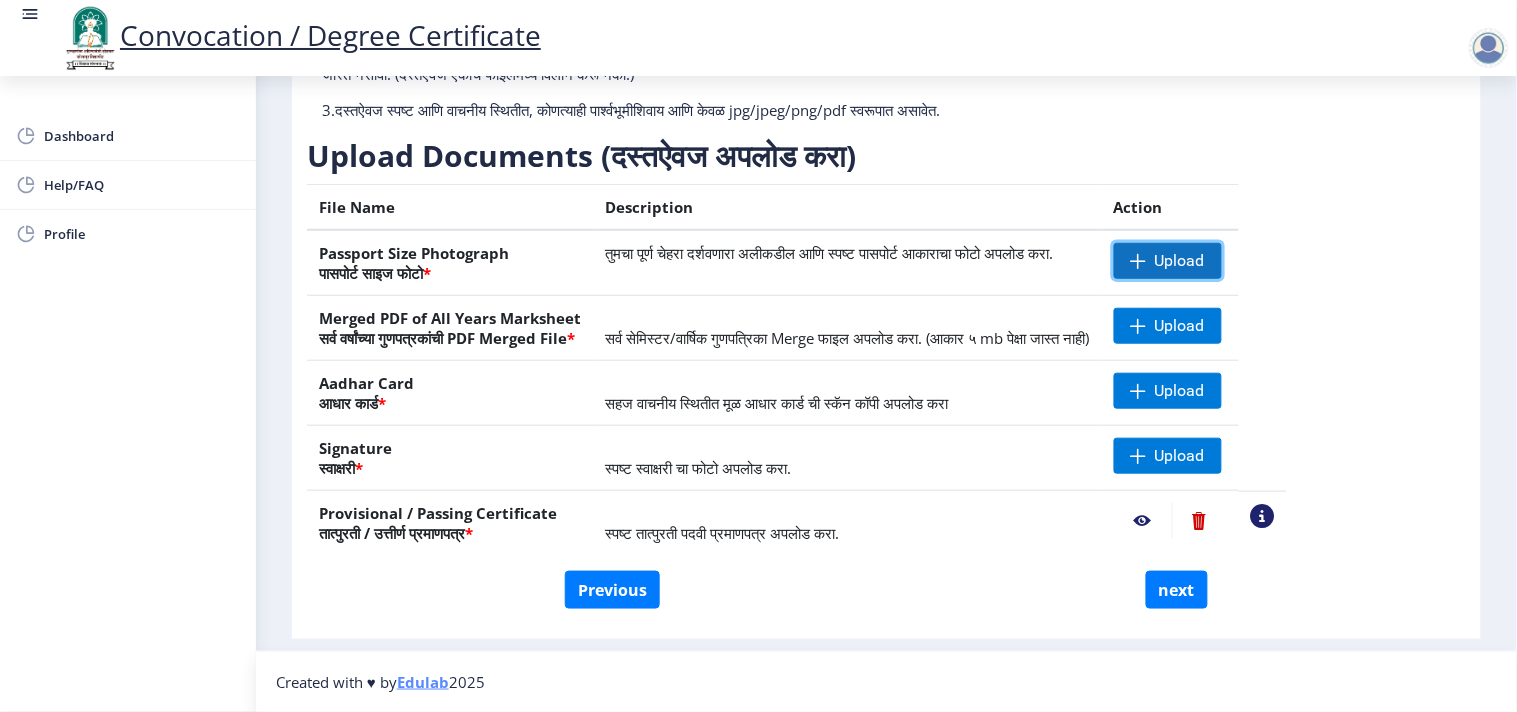 click on "Upload" 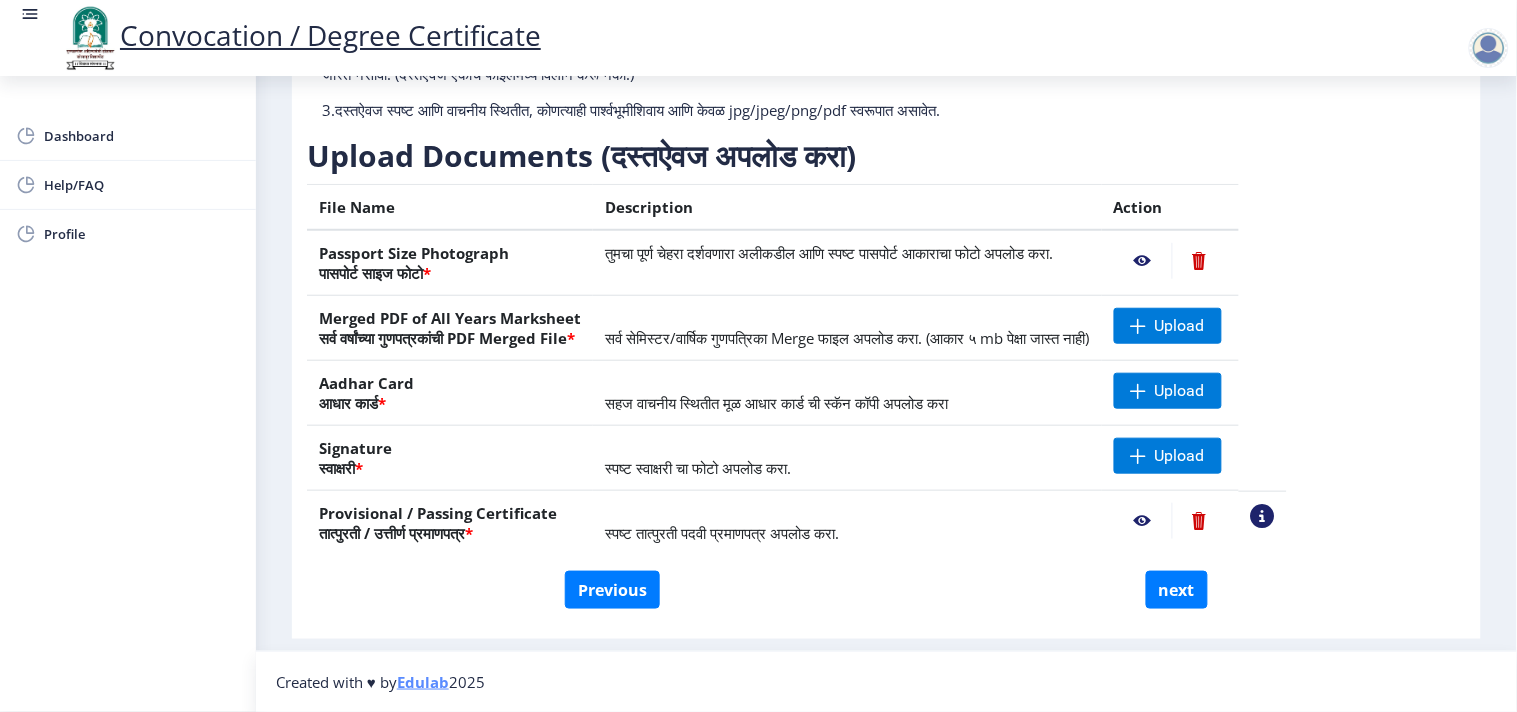 scroll, scrollTop: 257, scrollLeft: 0, axis: vertical 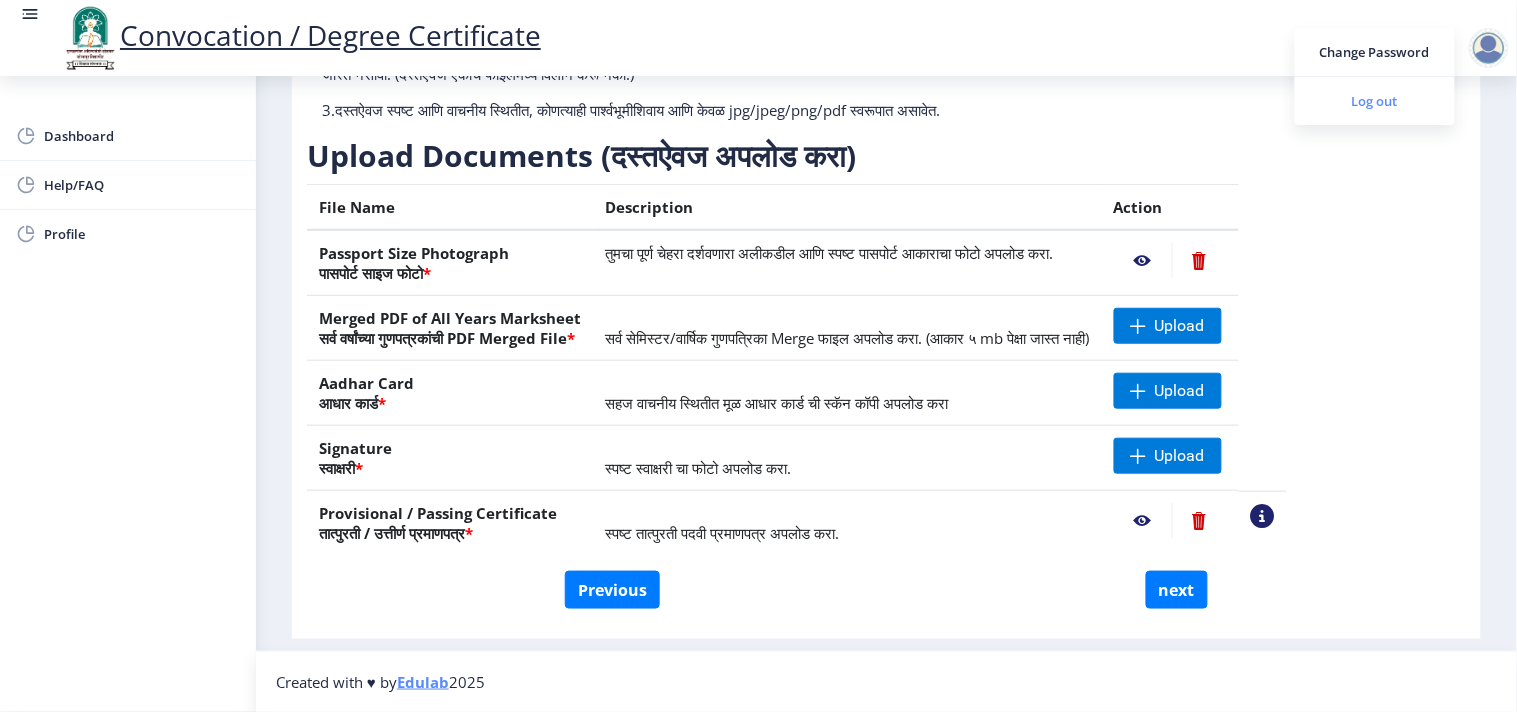 click on "Log out" at bounding box center (1375, 101) 